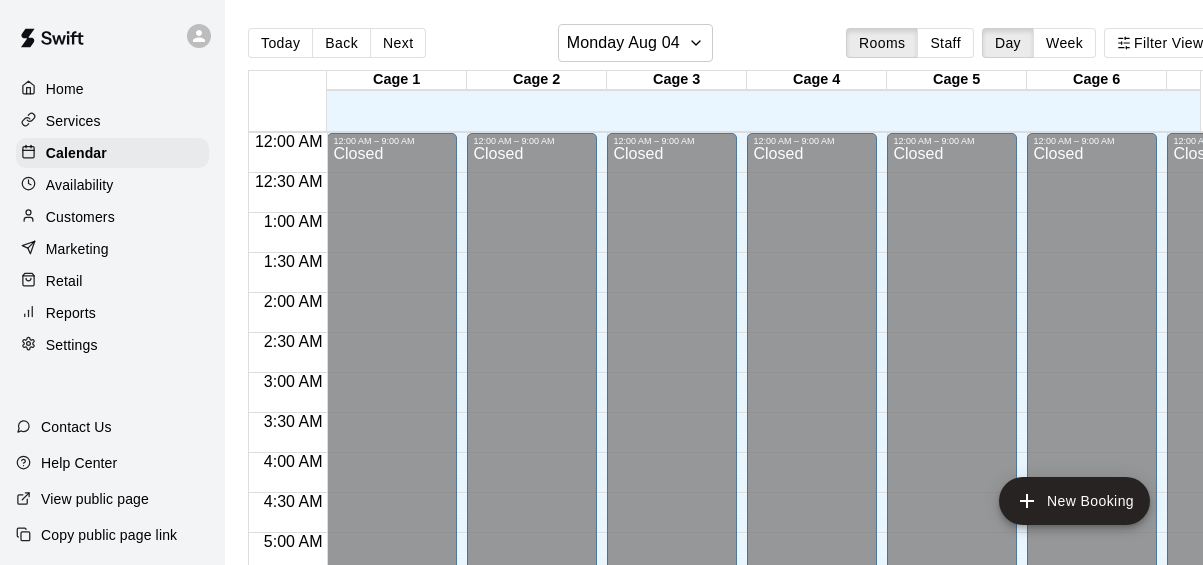 scroll, scrollTop: 0, scrollLeft: 34, axis: horizontal 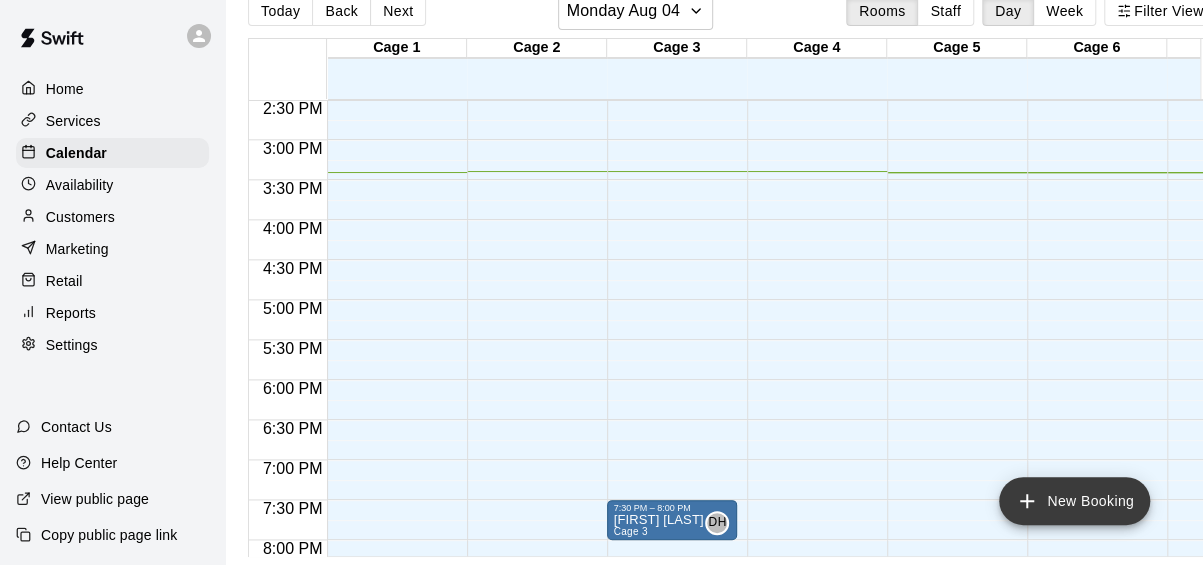 click on "New Booking" at bounding box center [1074, 501] 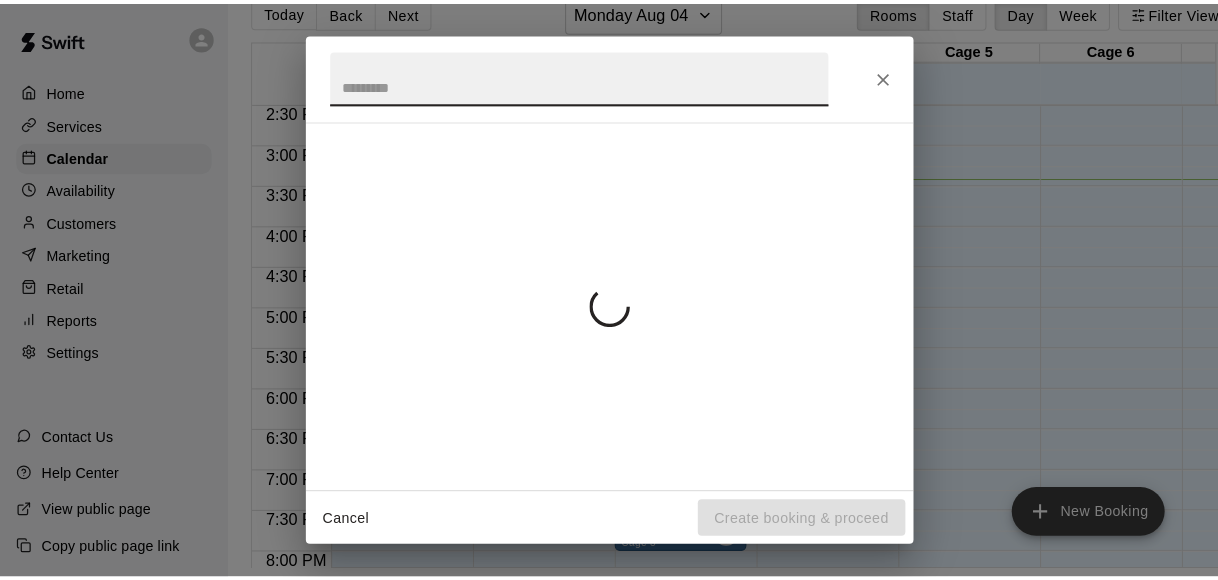 scroll, scrollTop: 32, scrollLeft: 0, axis: vertical 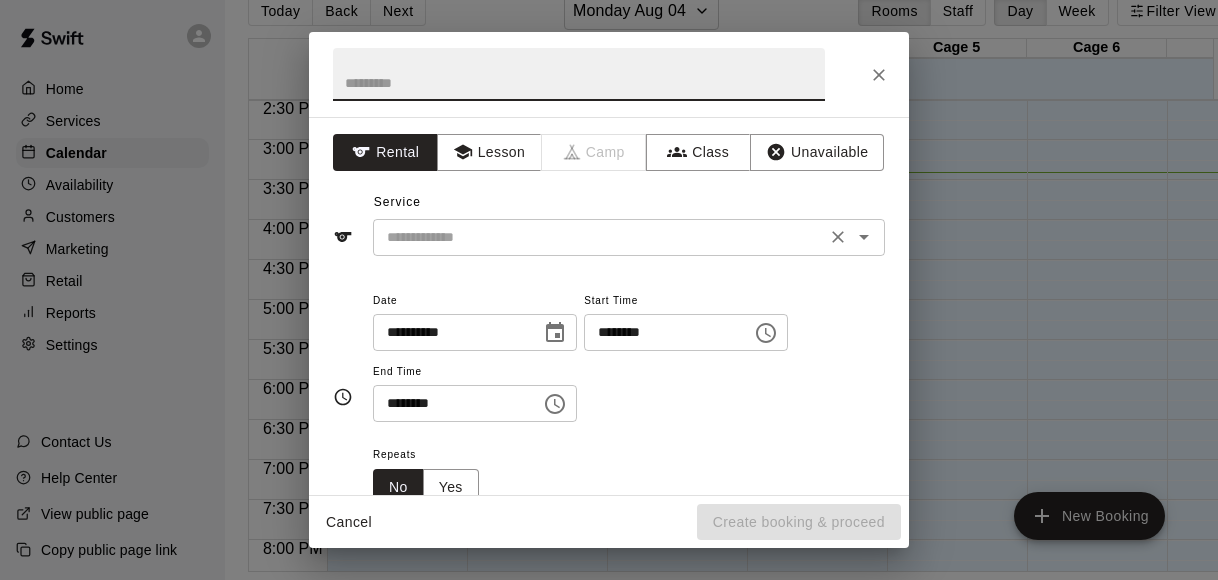 click at bounding box center [599, 237] 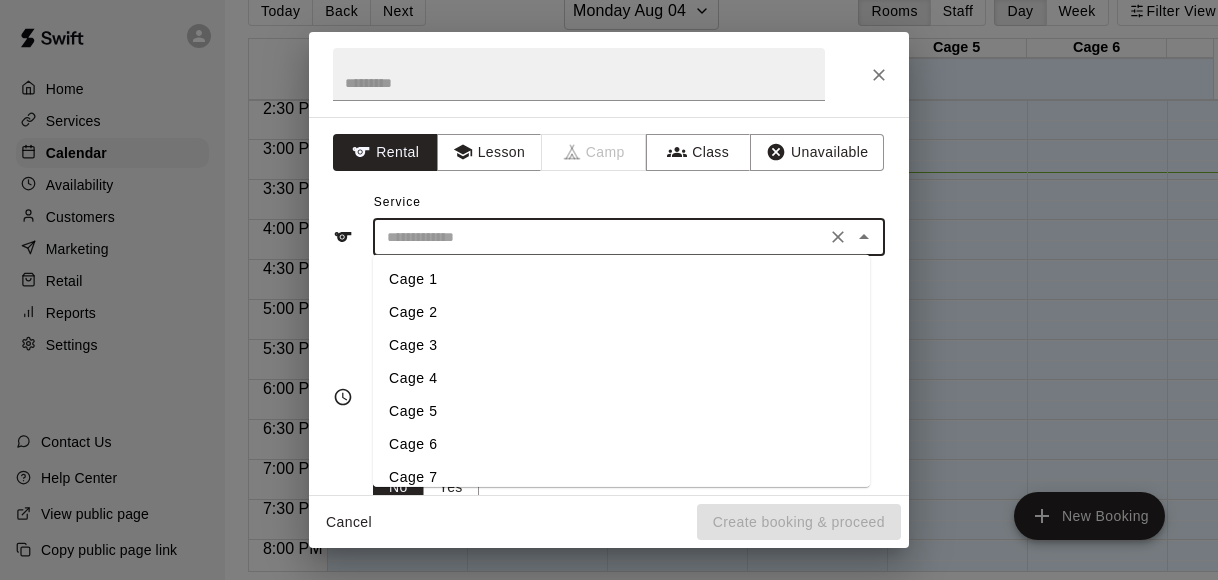 click on "Cage 4" at bounding box center [621, 378] 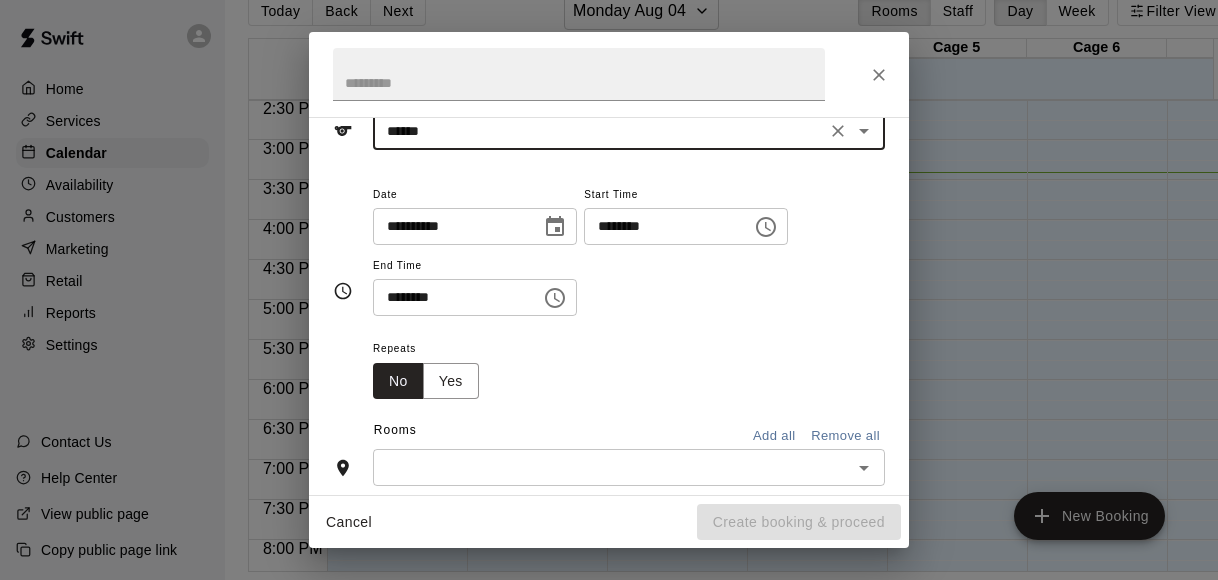 scroll, scrollTop: 107, scrollLeft: 0, axis: vertical 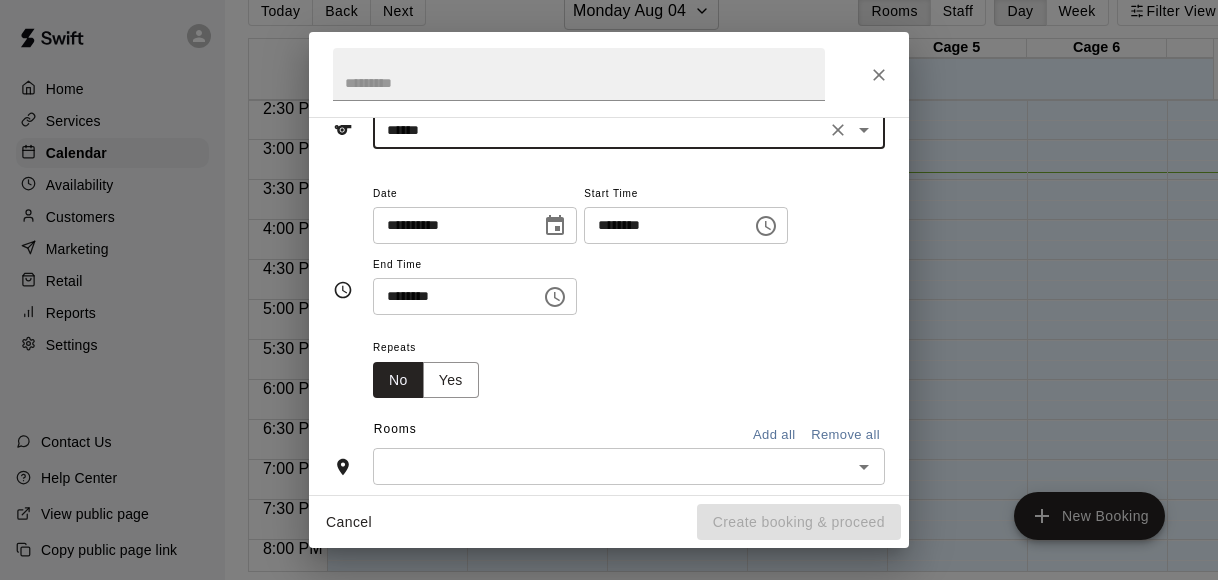 click on "​" at bounding box center (629, 466) 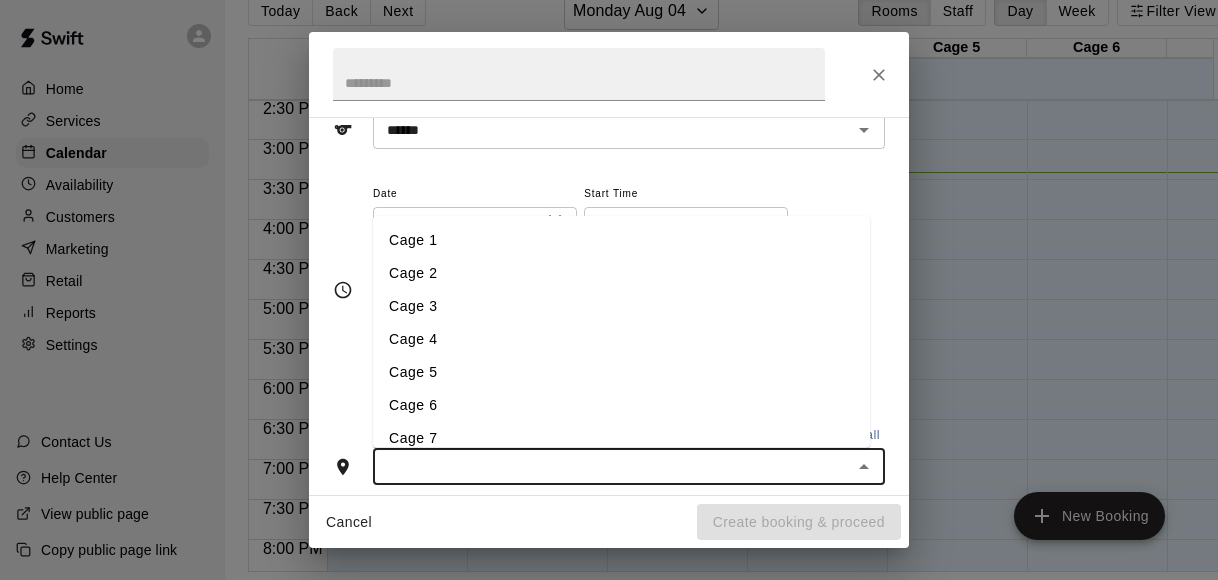 click on "Cage 4" at bounding box center [621, 339] 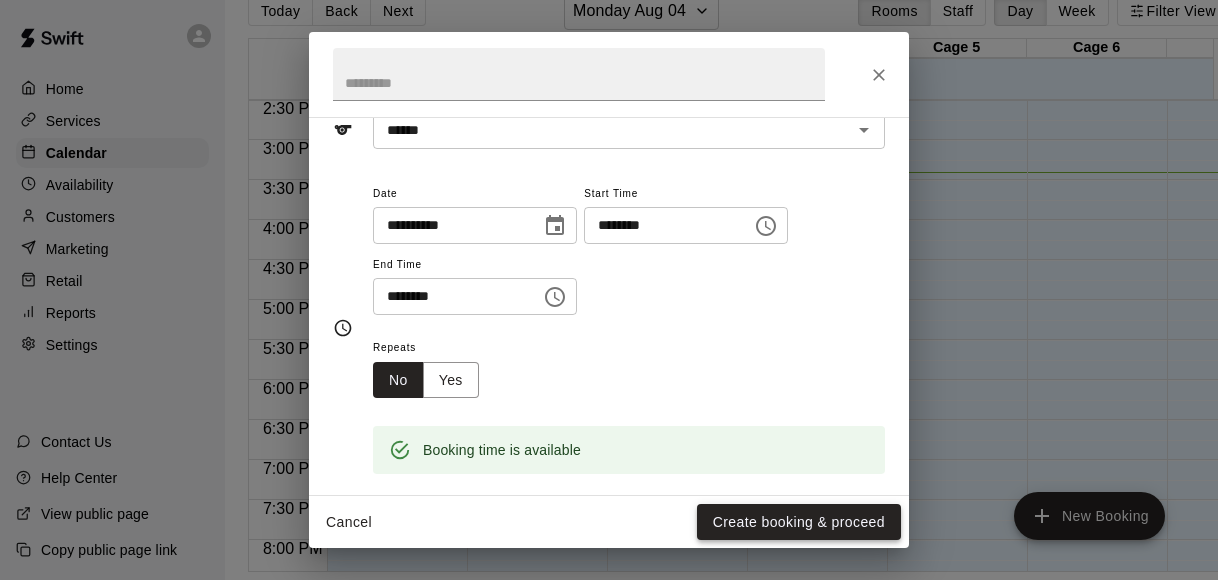 click on "Create booking & proceed" at bounding box center (799, 522) 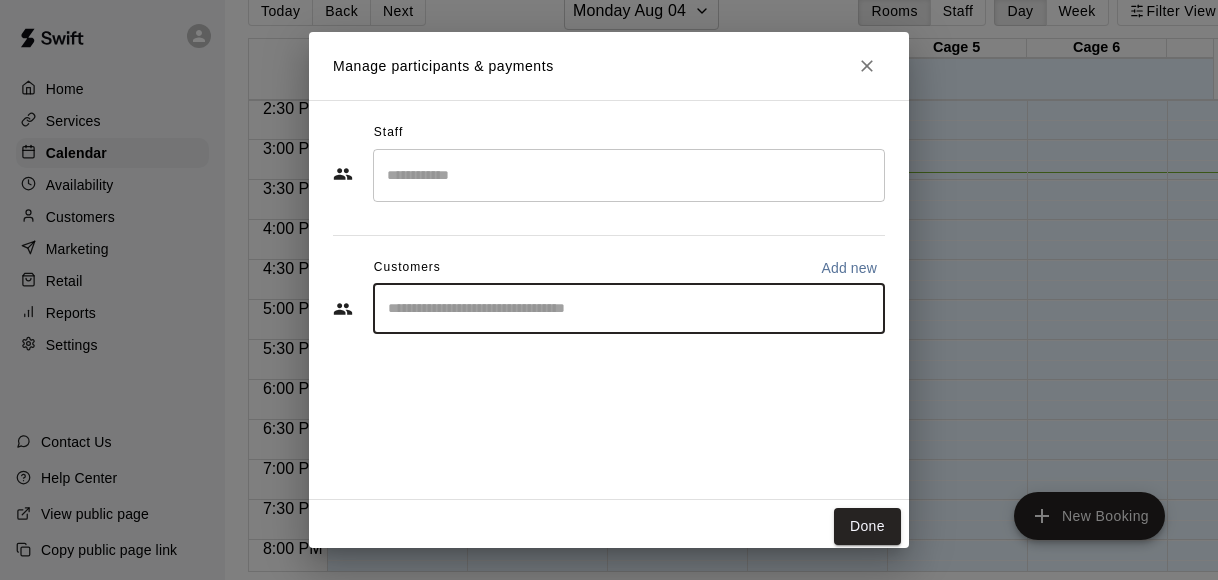 click at bounding box center [629, 309] 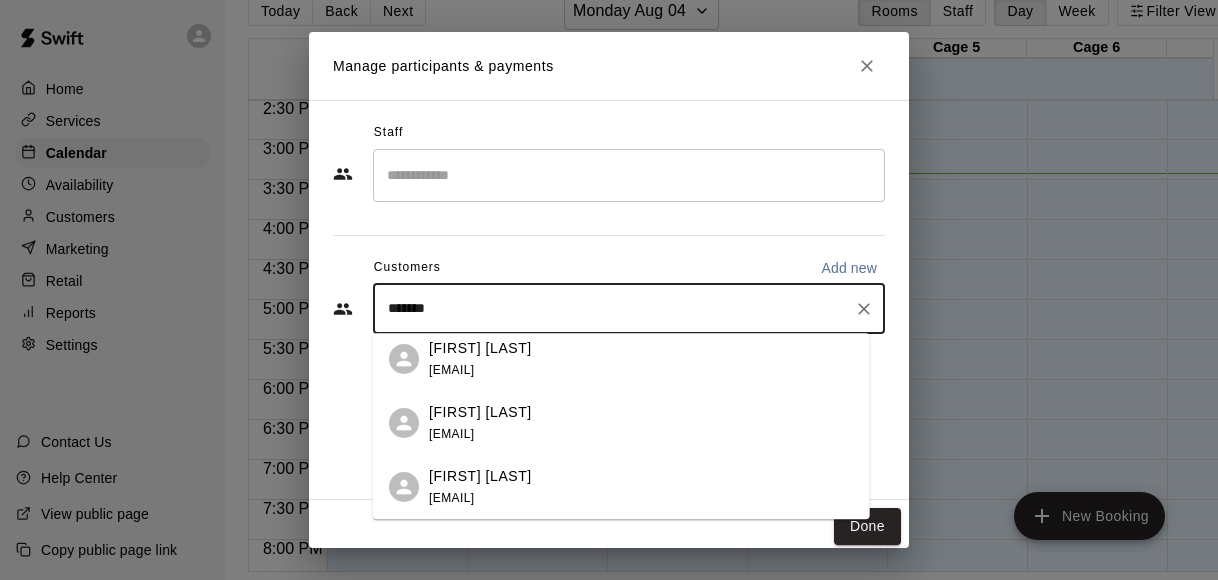 scroll, scrollTop: 0, scrollLeft: 0, axis: both 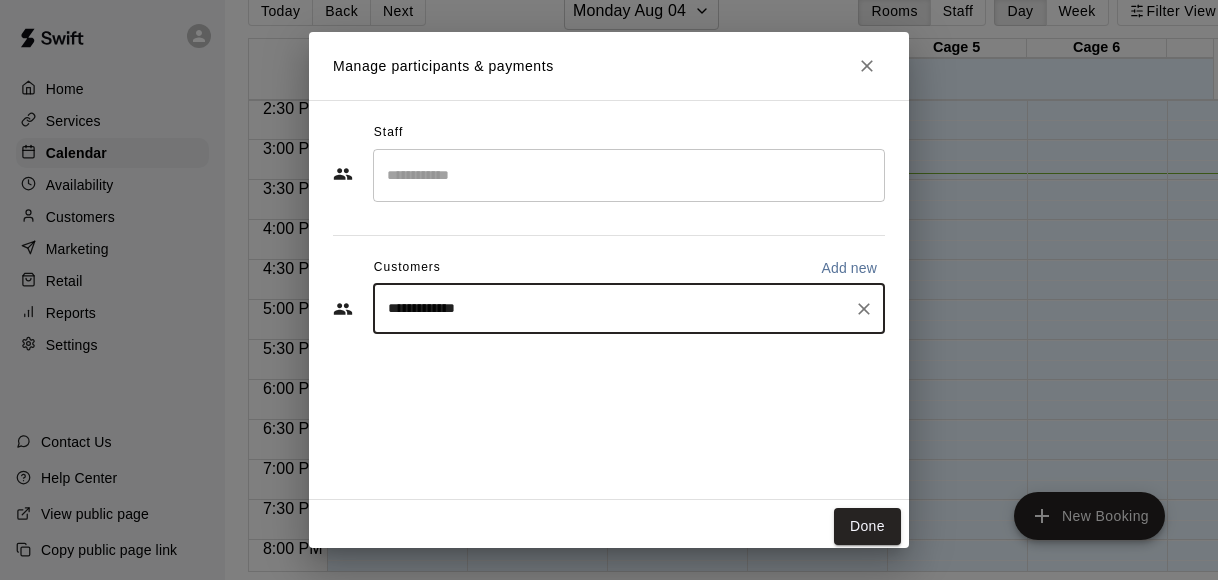 type on "**********" 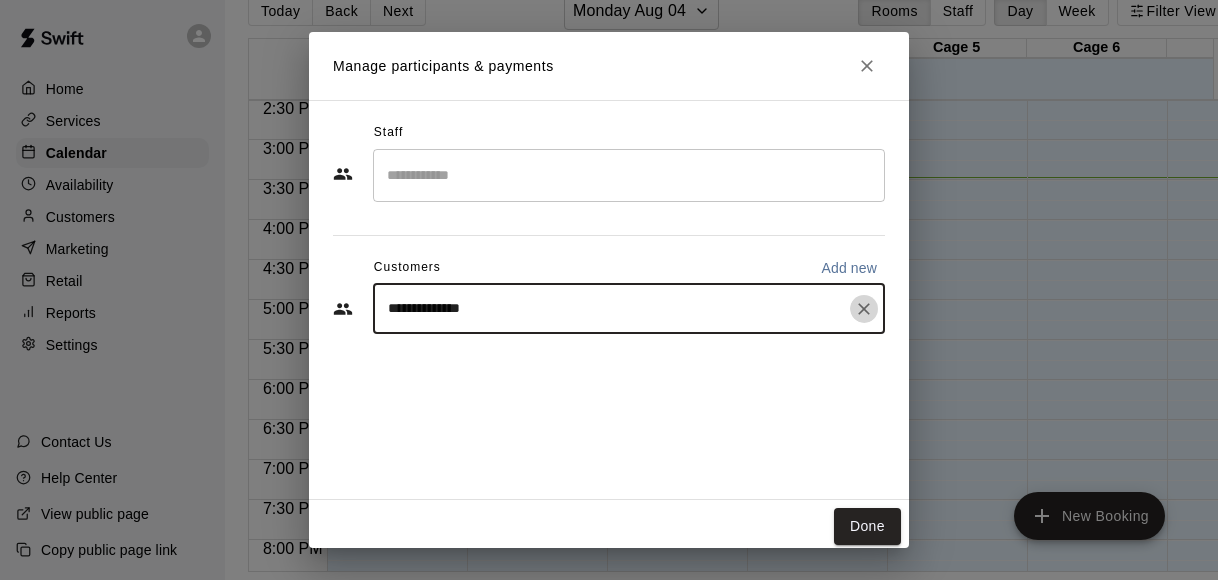 click 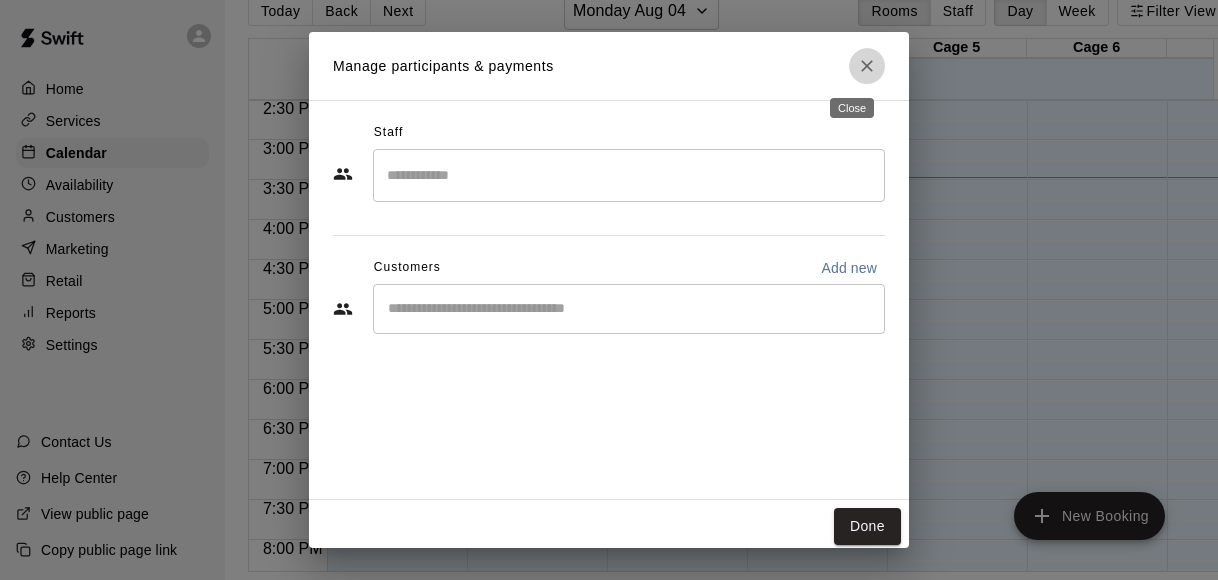 click 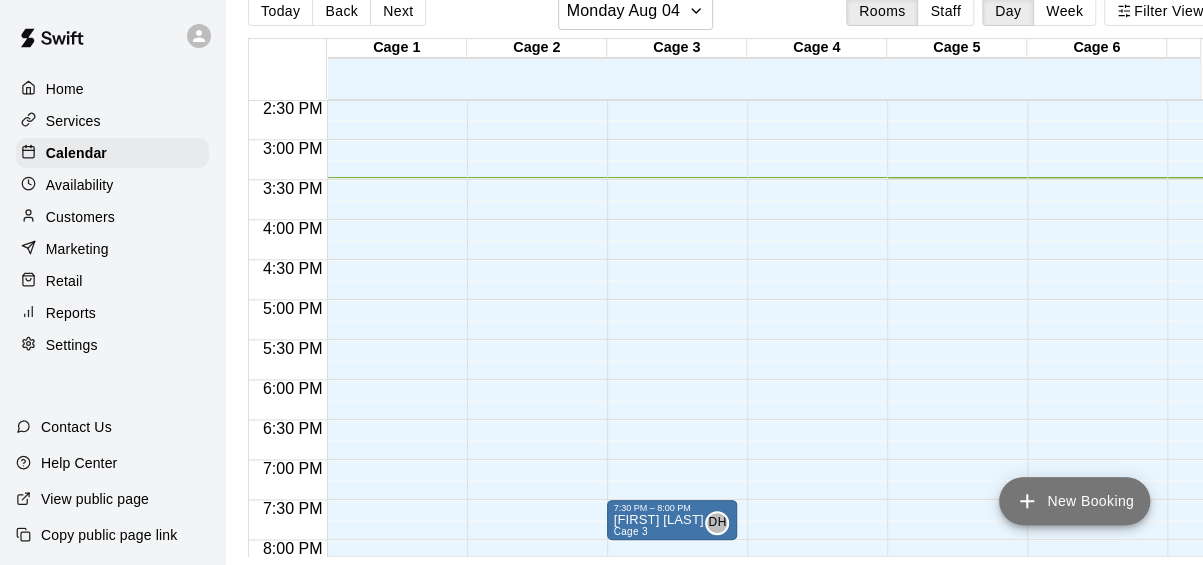 click on "New Booking" at bounding box center [1074, 501] 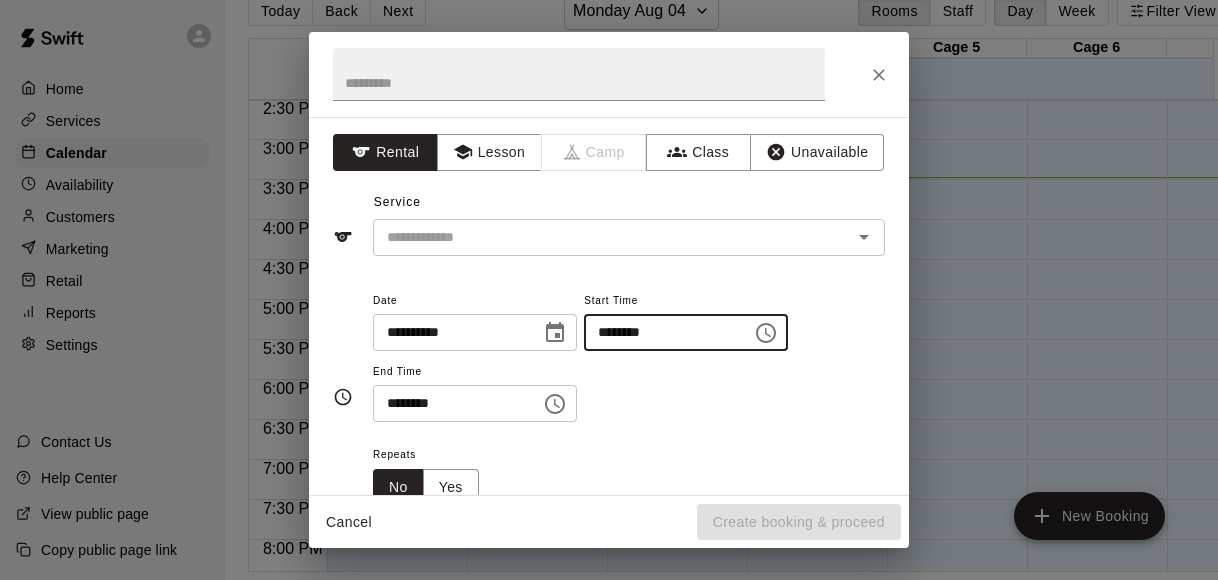 click on "********" at bounding box center (661, 332) 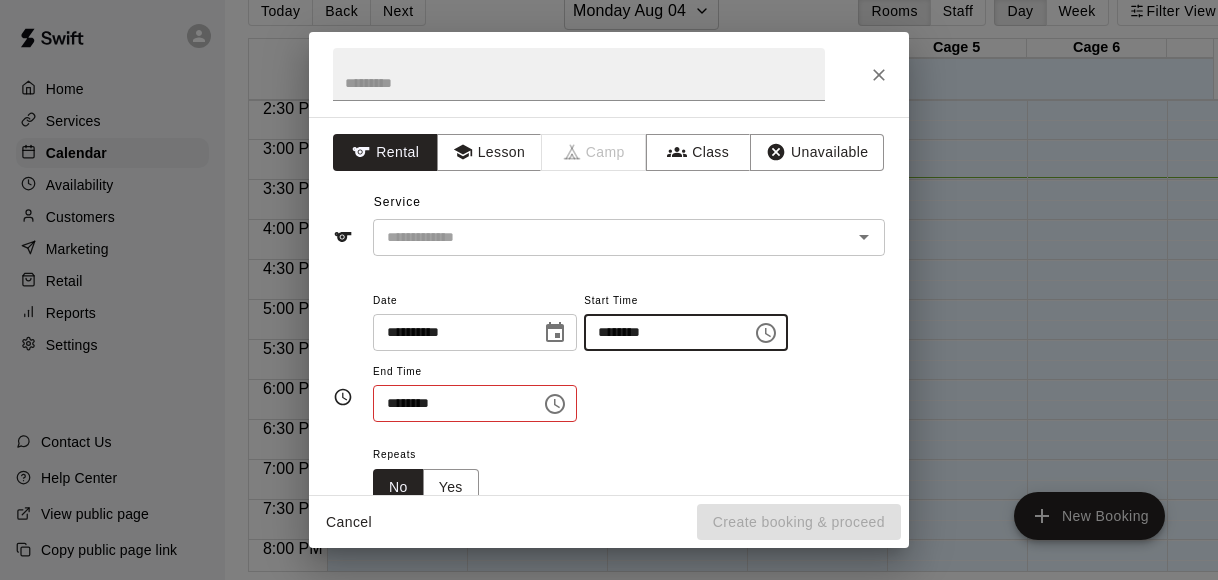 type on "********" 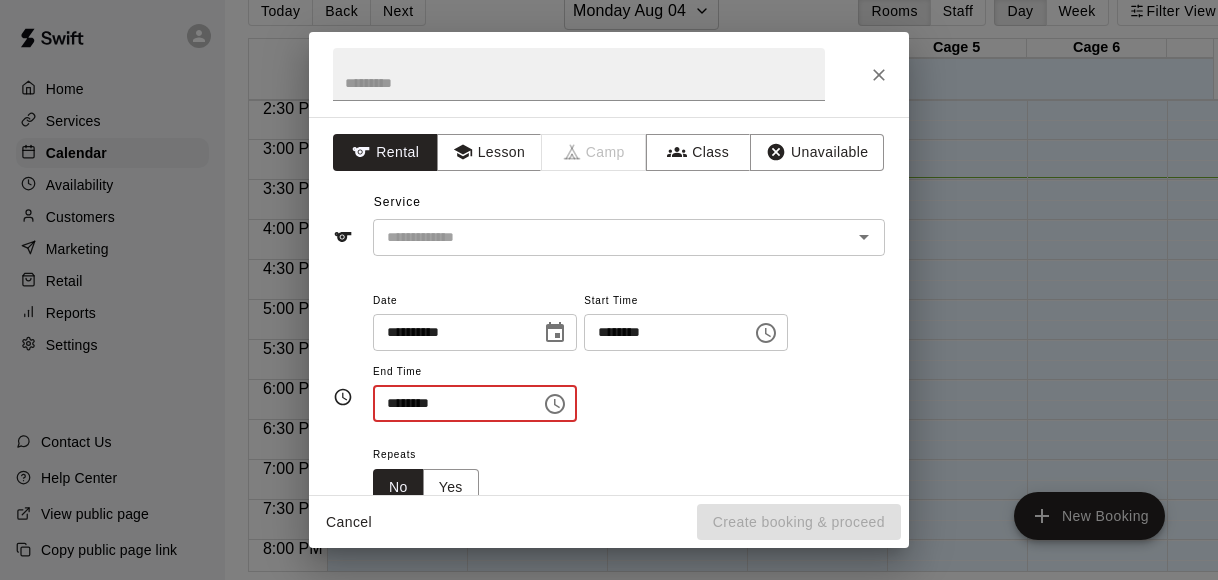 click on "********" at bounding box center (450, 403) 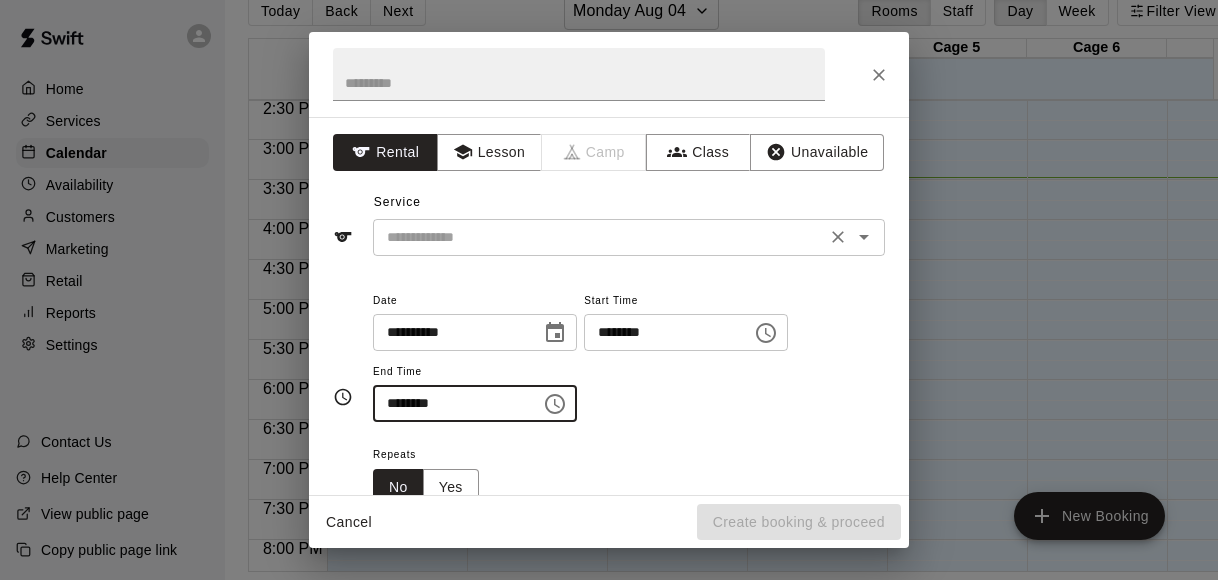 type on "********" 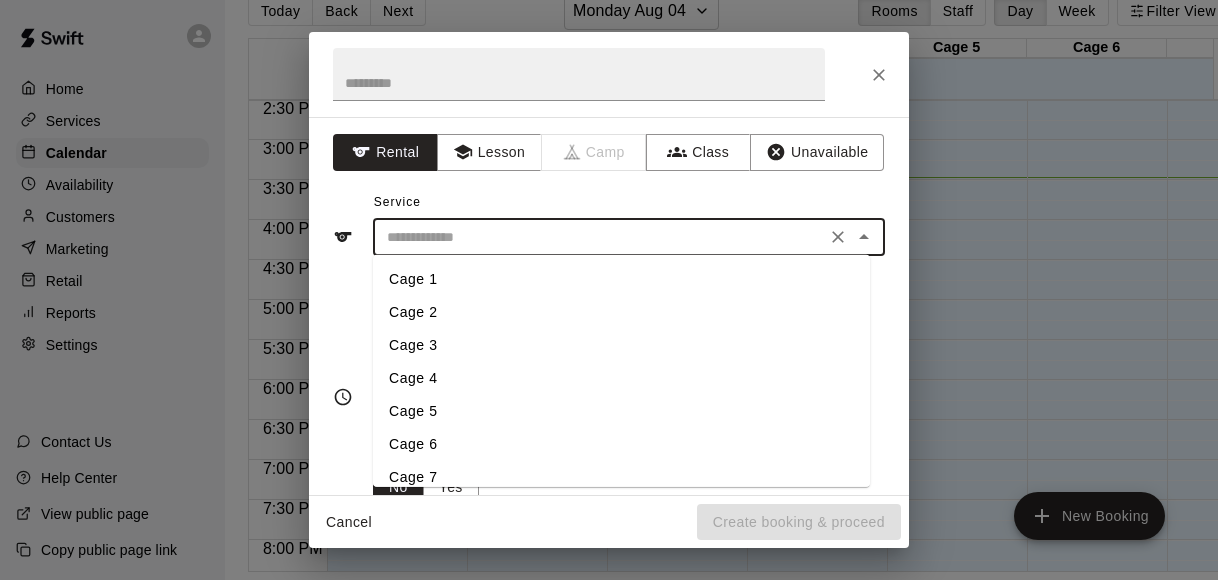 click at bounding box center (599, 237) 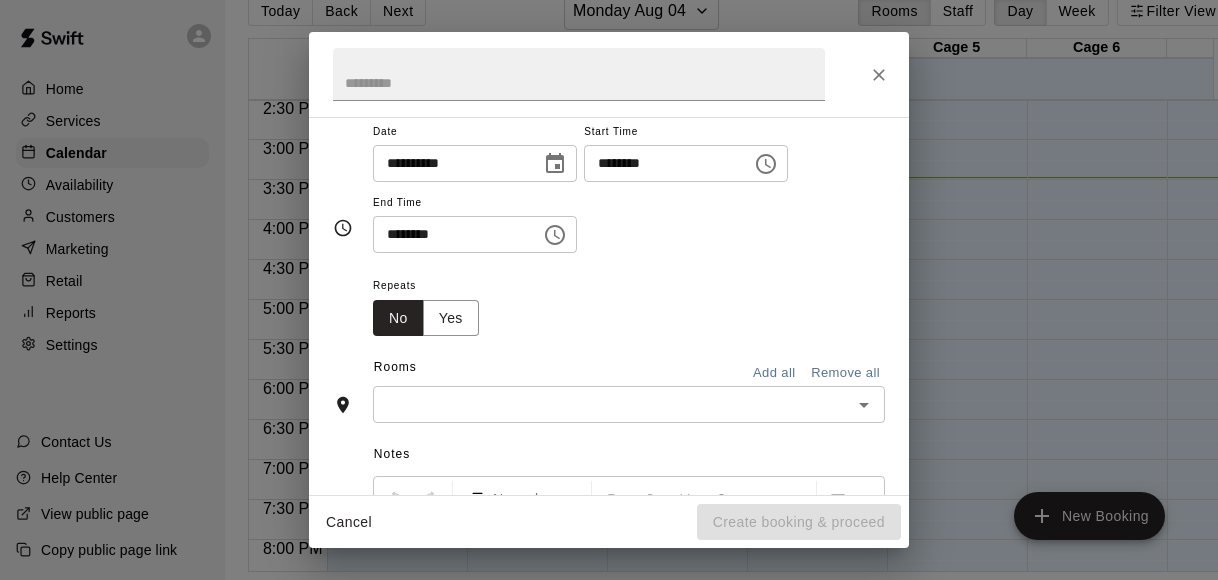 scroll, scrollTop: 178, scrollLeft: 0, axis: vertical 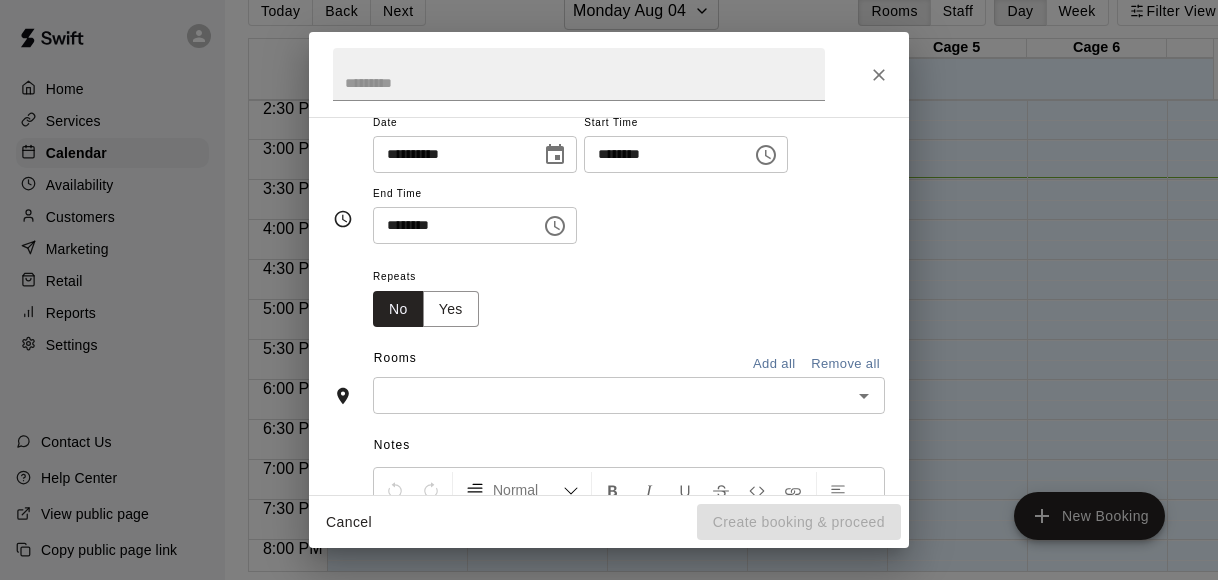click on "​" at bounding box center (629, 395) 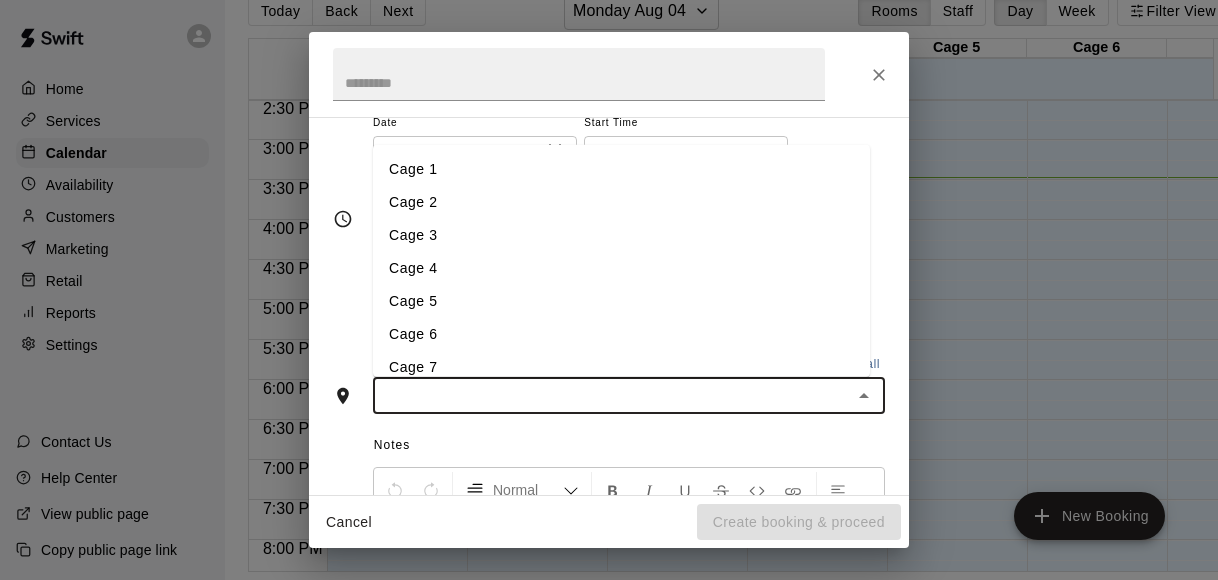 click on "Cage 4" at bounding box center [621, 268] 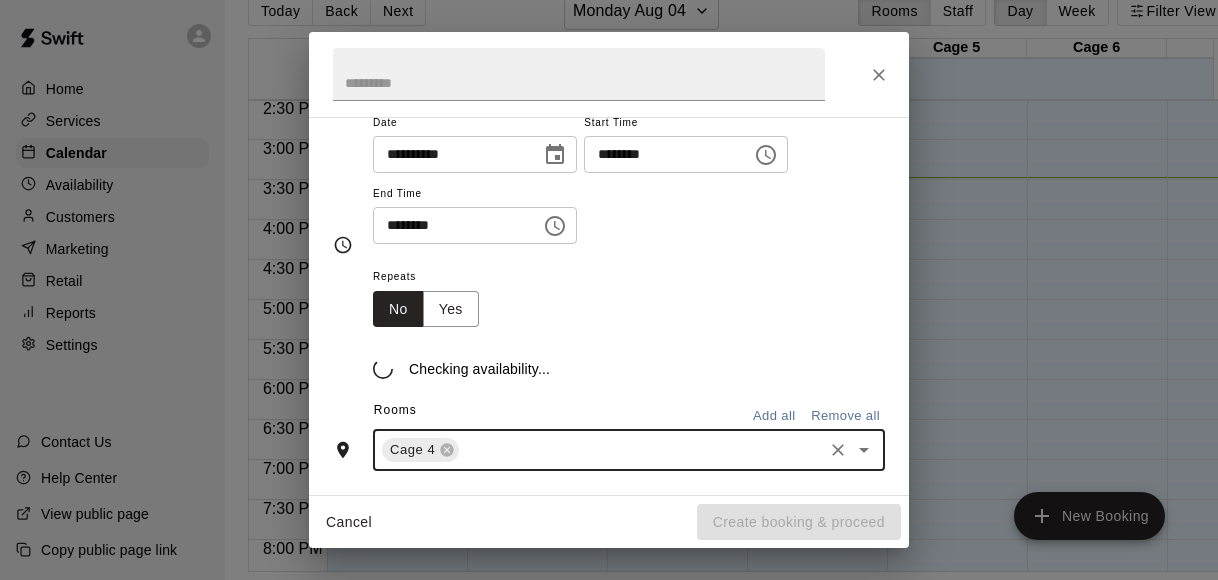 scroll, scrollTop: 216, scrollLeft: 0, axis: vertical 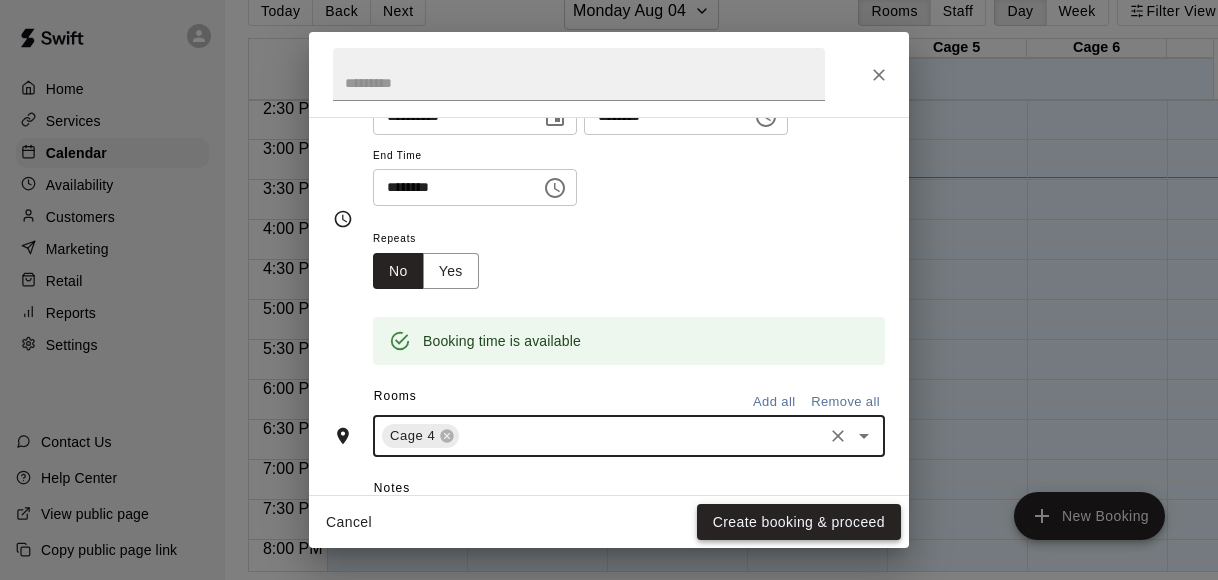 click on "Create booking & proceed" at bounding box center (799, 522) 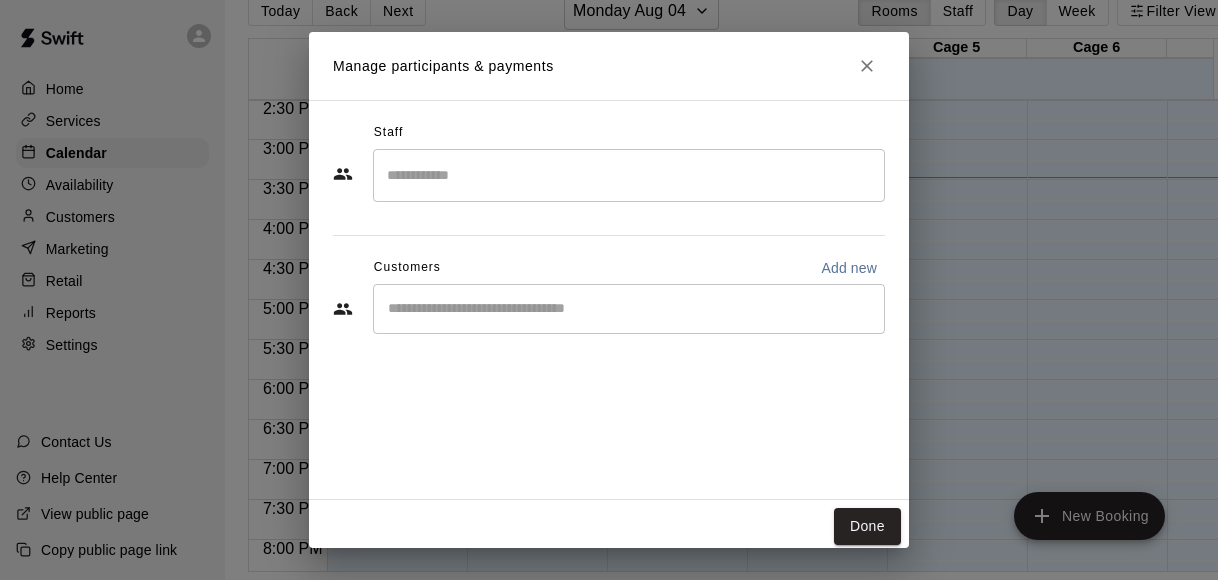 click on "​" at bounding box center [629, 309] 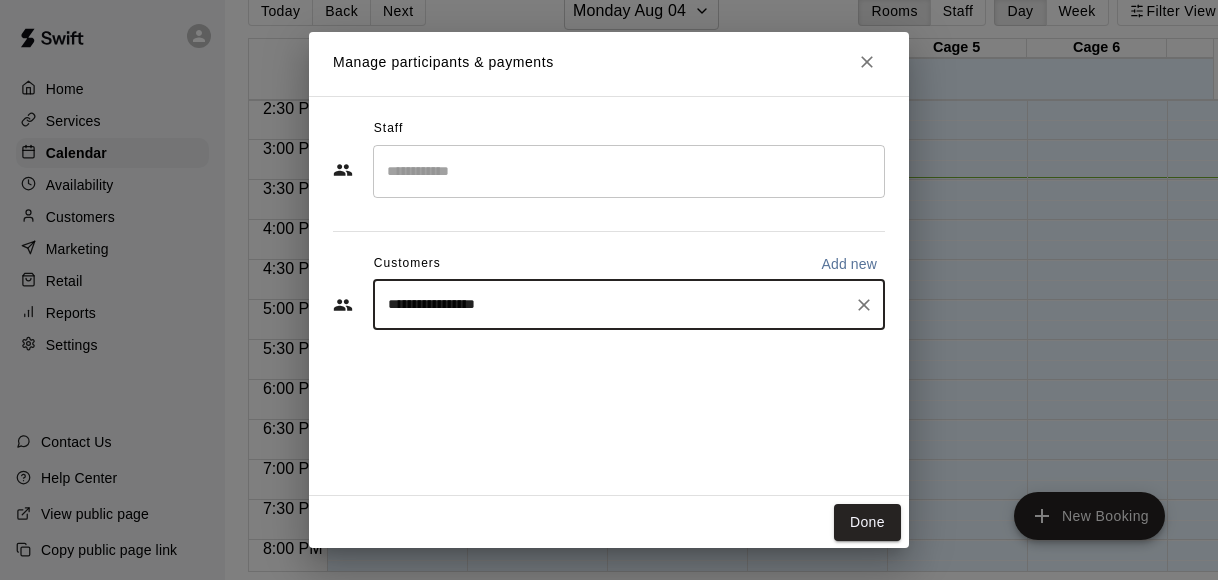 scroll, scrollTop: 4, scrollLeft: 0, axis: vertical 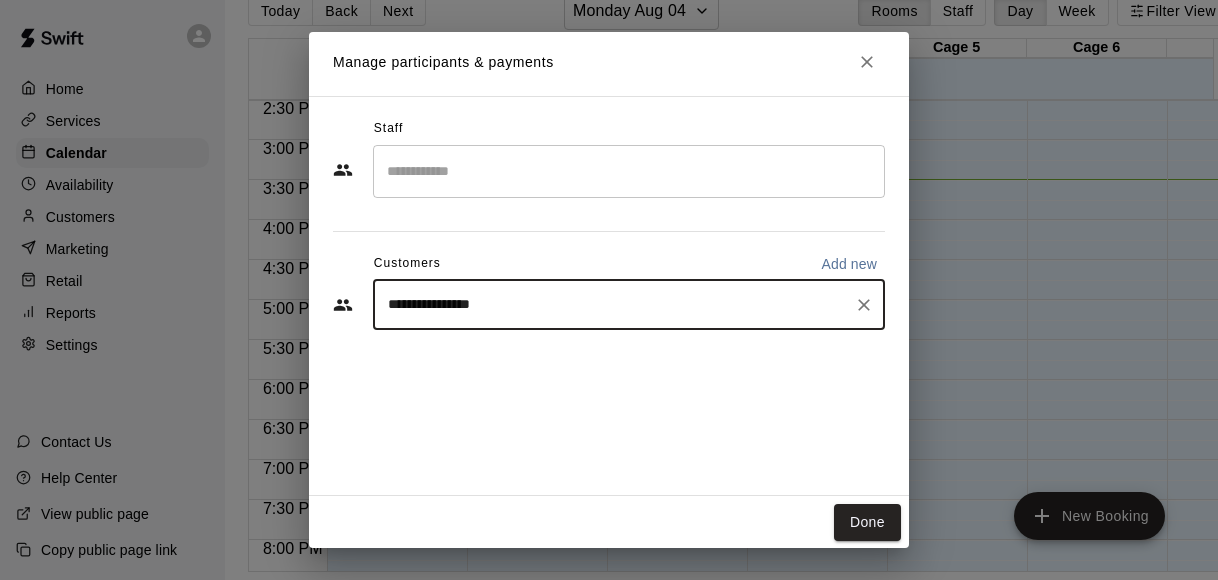 type on "**********" 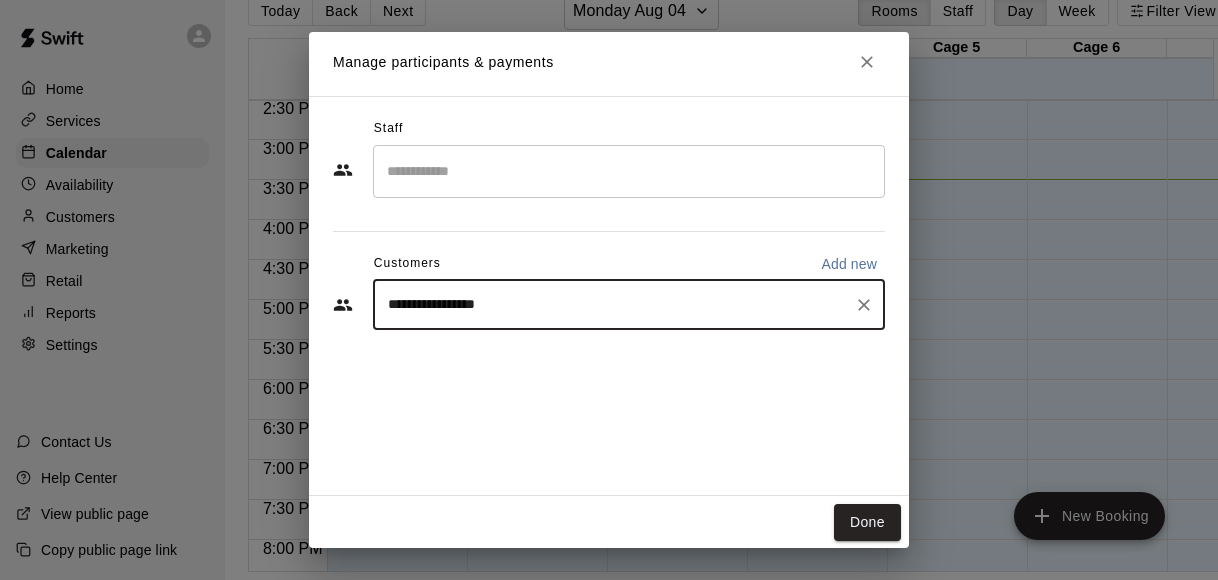 click on "**********" at bounding box center (609, 296) 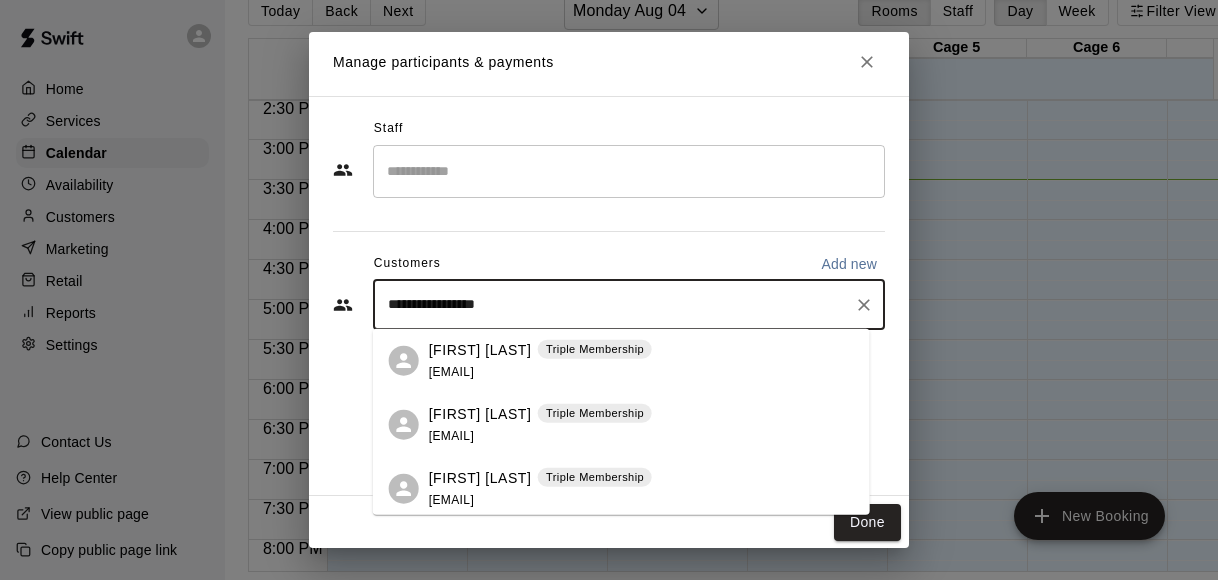 click on "**********" at bounding box center (614, 305) 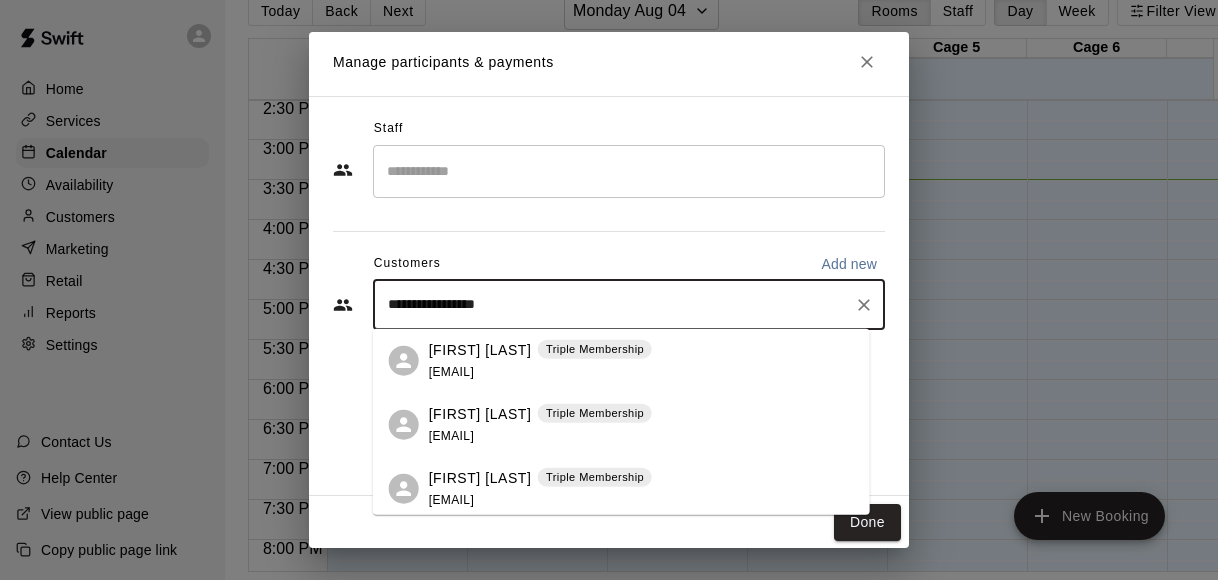 click on "[FIRST] [LAST] Triple Membership [EMAIL]" at bounding box center (540, 360) 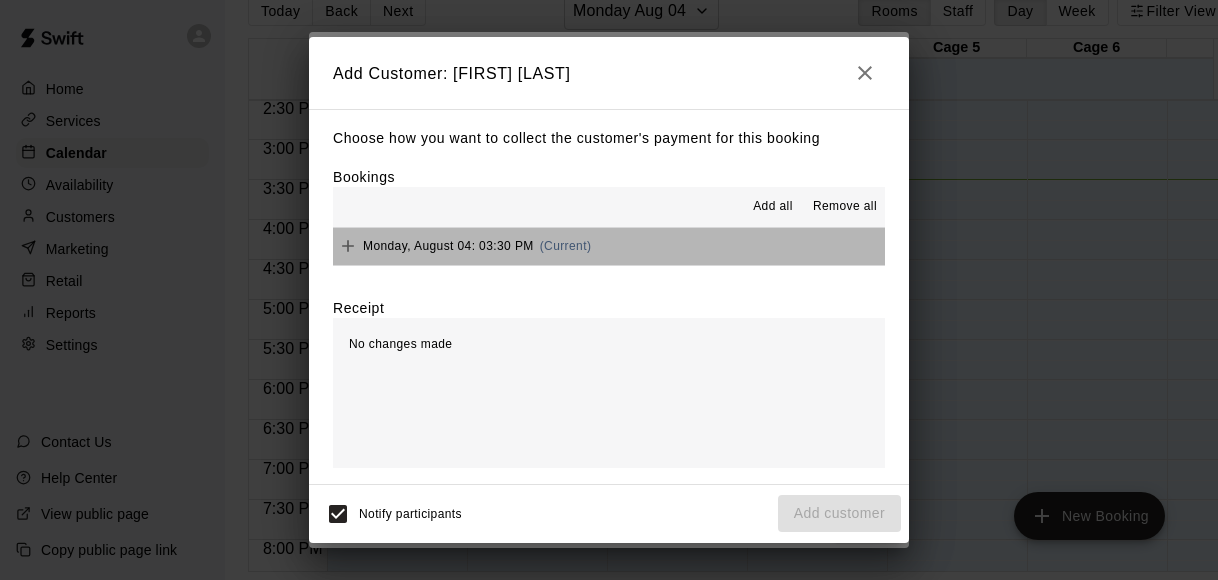 click on "[DAY], [MONTH] [DAY_NUM]: [TIME] [AM/PM] (Current)" at bounding box center (609, 246) 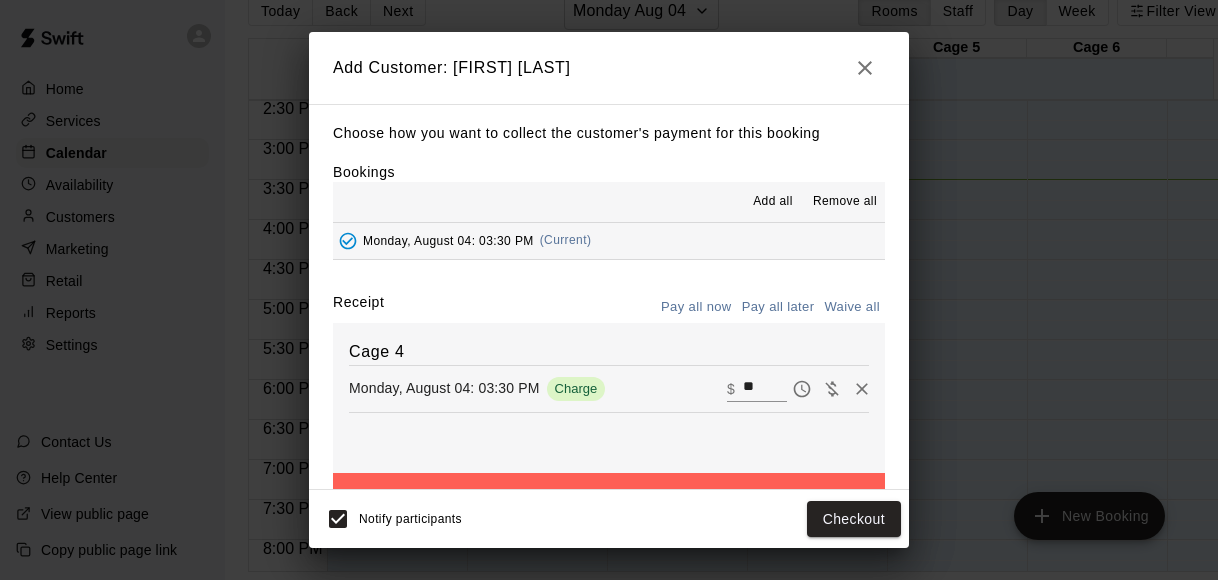 click on "**" at bounding box center (765, 388) 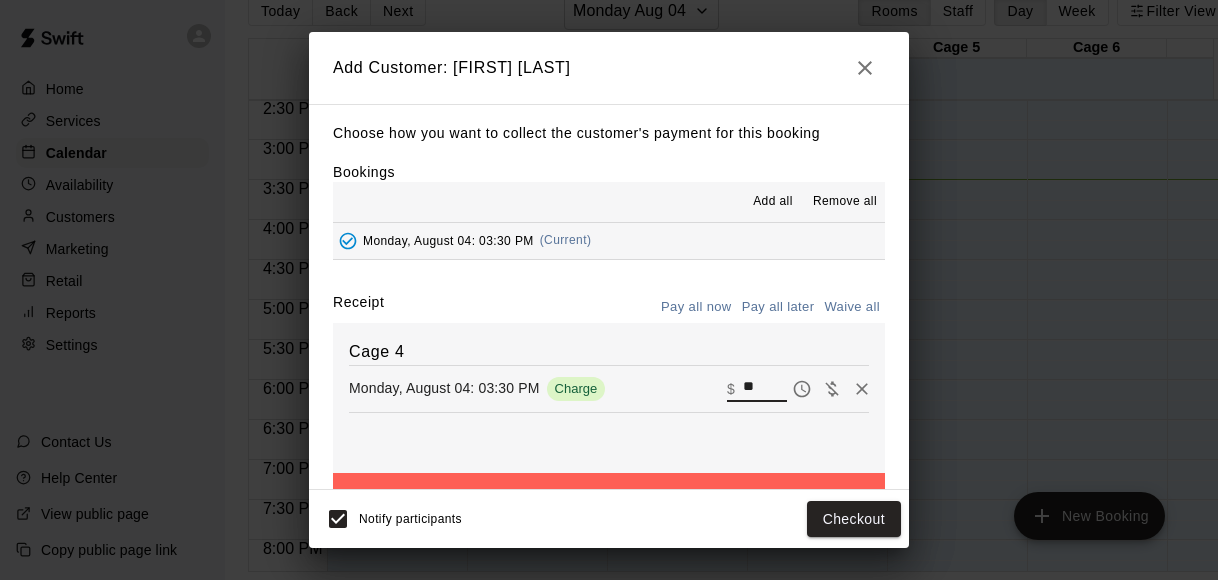 type on "*" 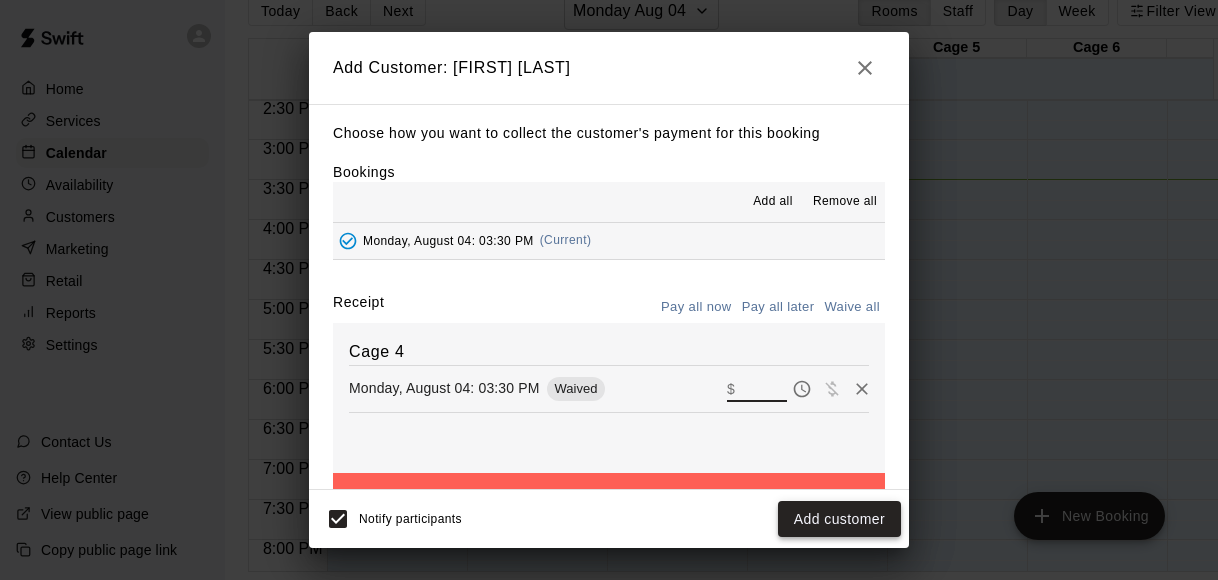 type 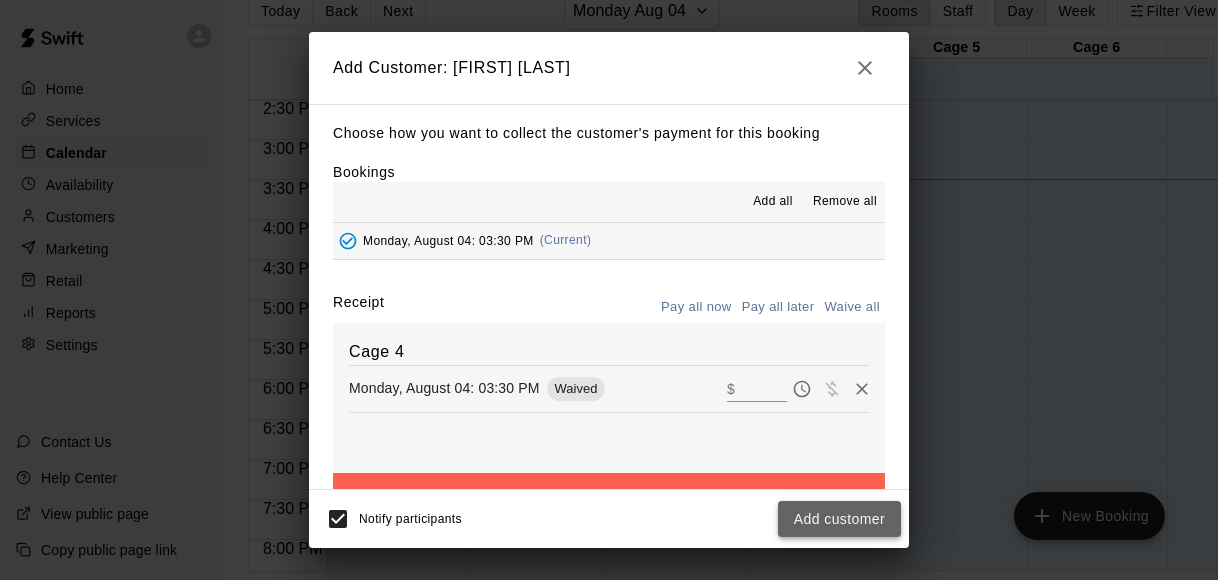 click on "Add customer" at bounding box center (839, 519) 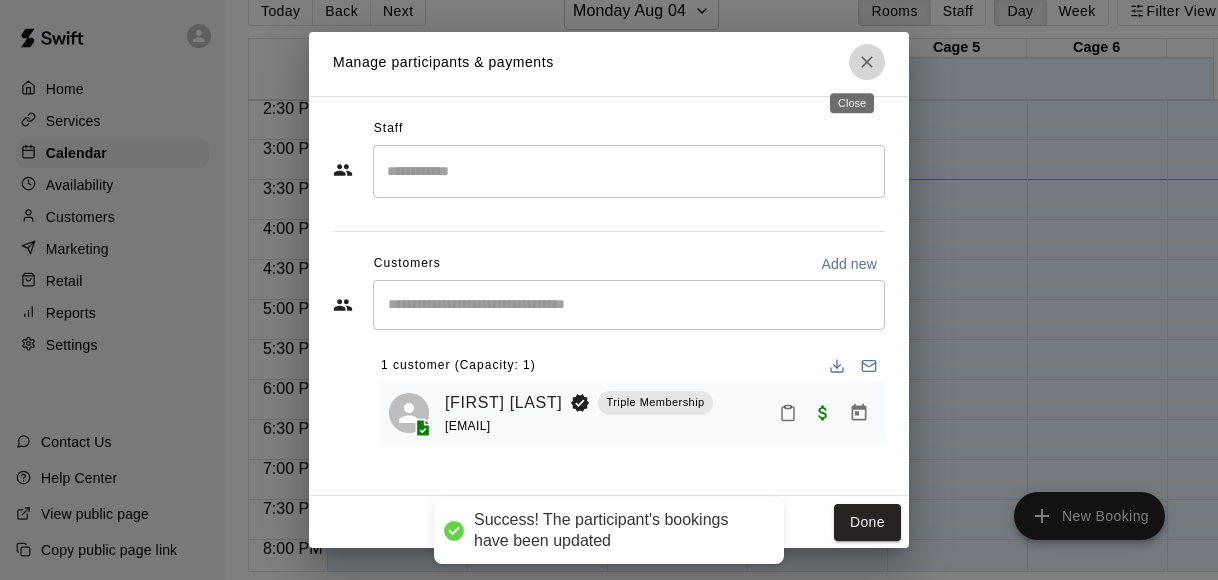 click 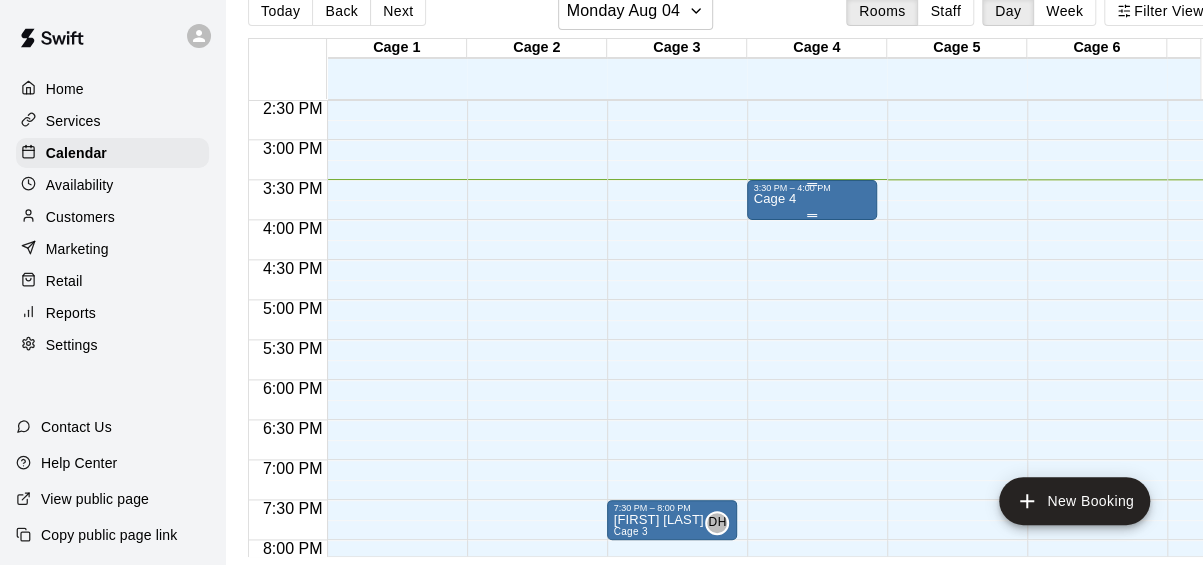 click on "Cage 4" at bounding box center (774, 199) 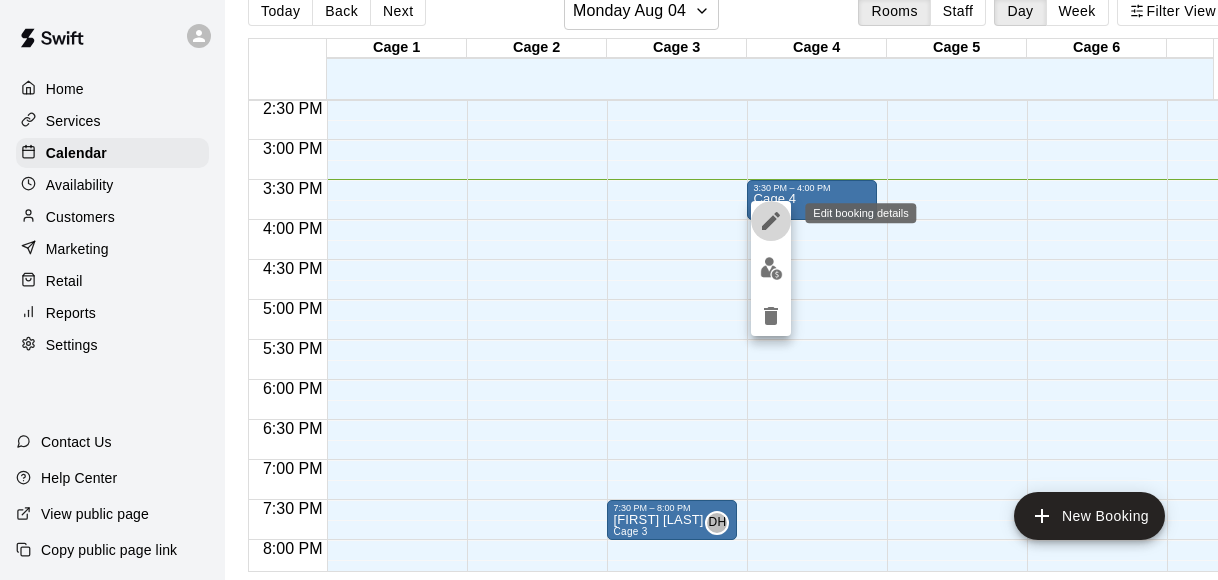 click 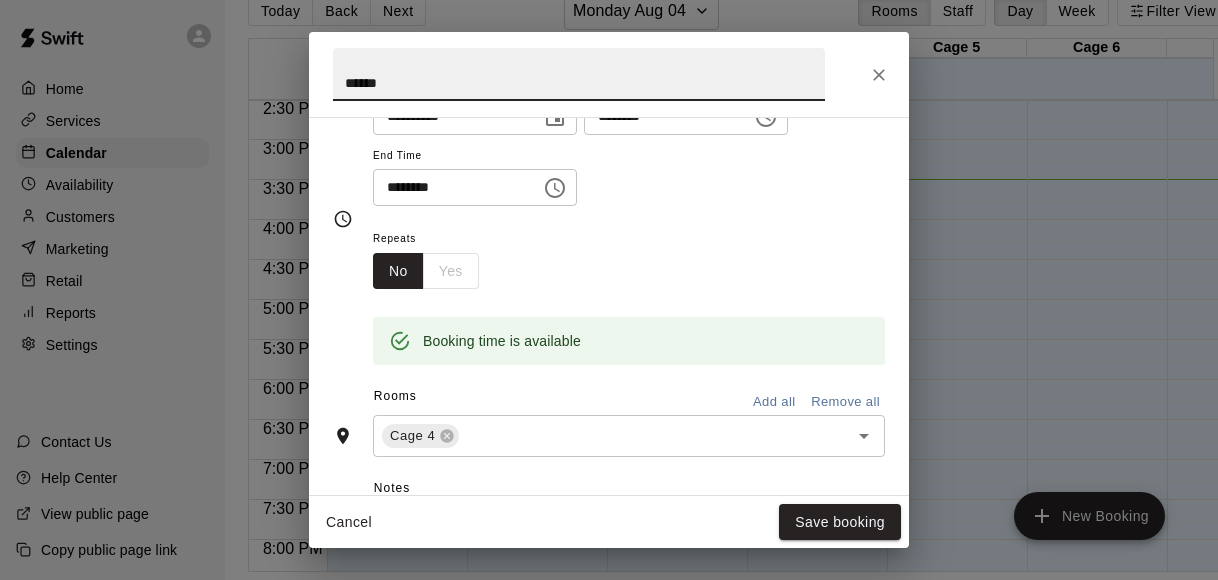 scroll, scrollTop: 0, scrollLeft: 0, axis: both 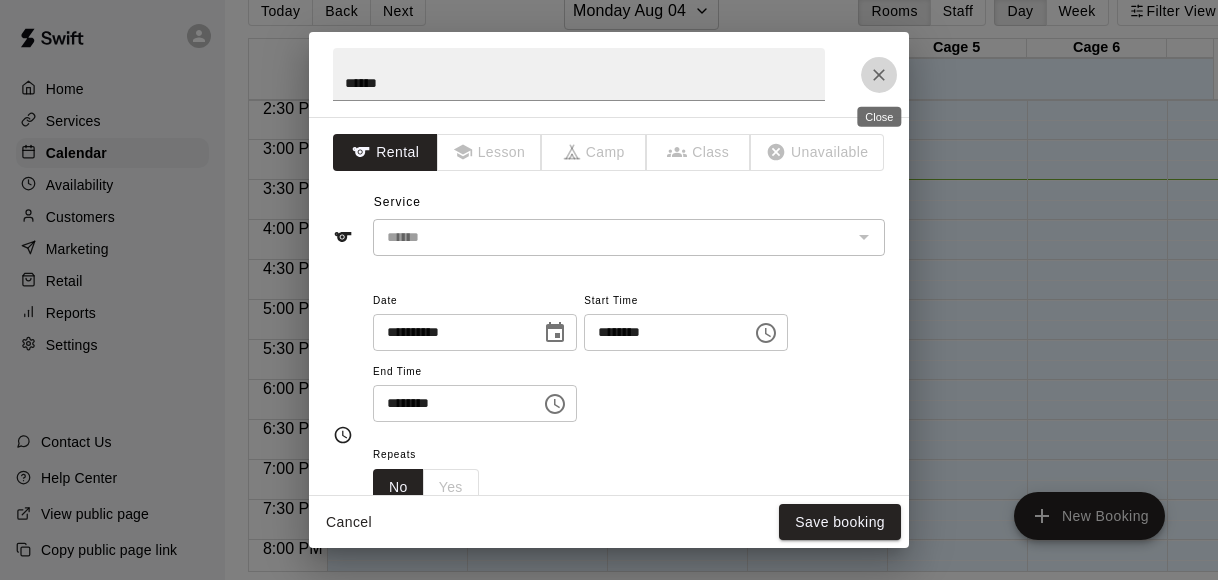 click at bounding box center (879, 75) 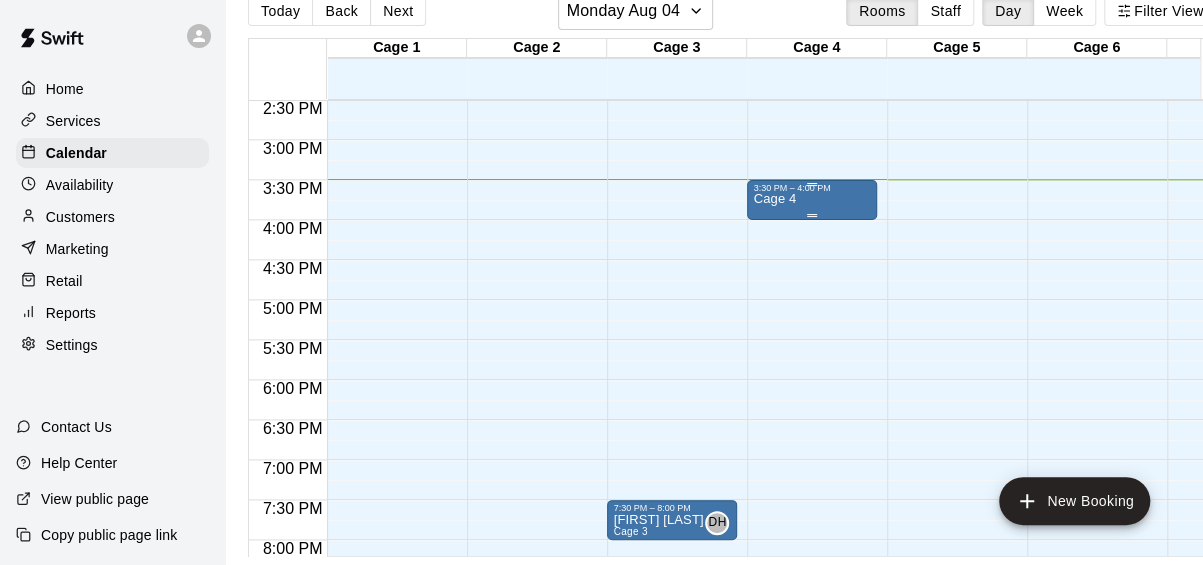 click on "Cage 4" at bounding box center [774, 199] 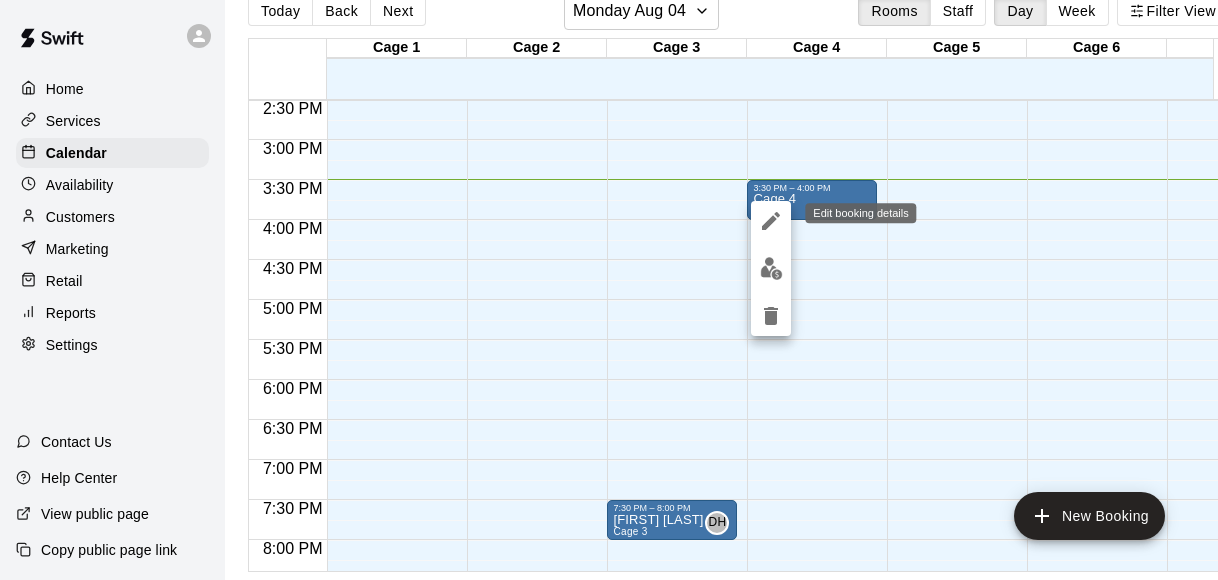 click 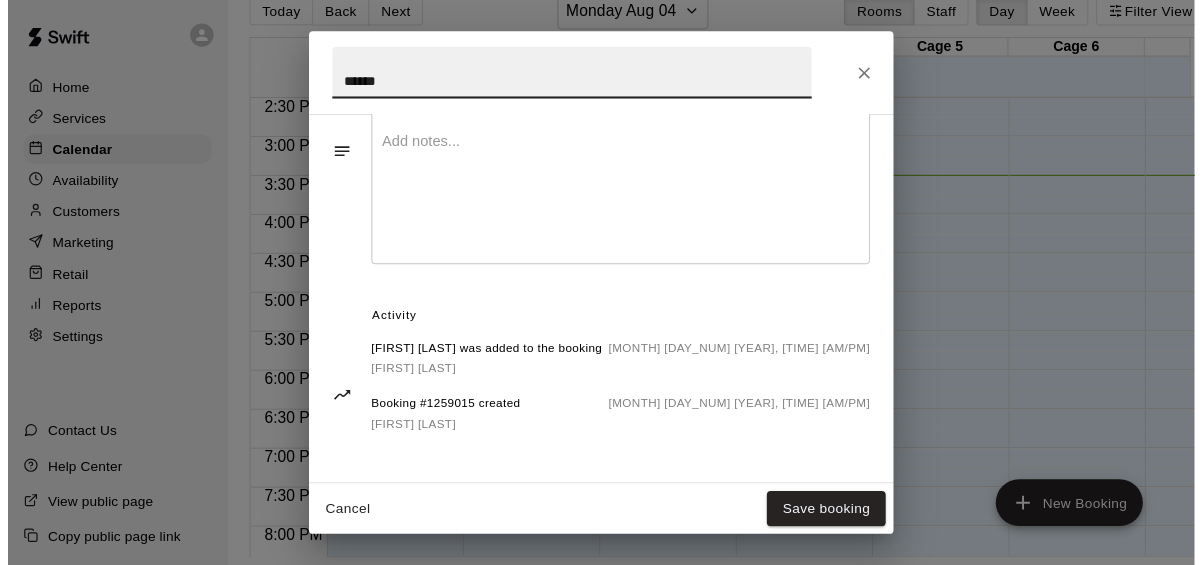 scroll, scrollTop: 0, scrollLeft: 0, axis: both 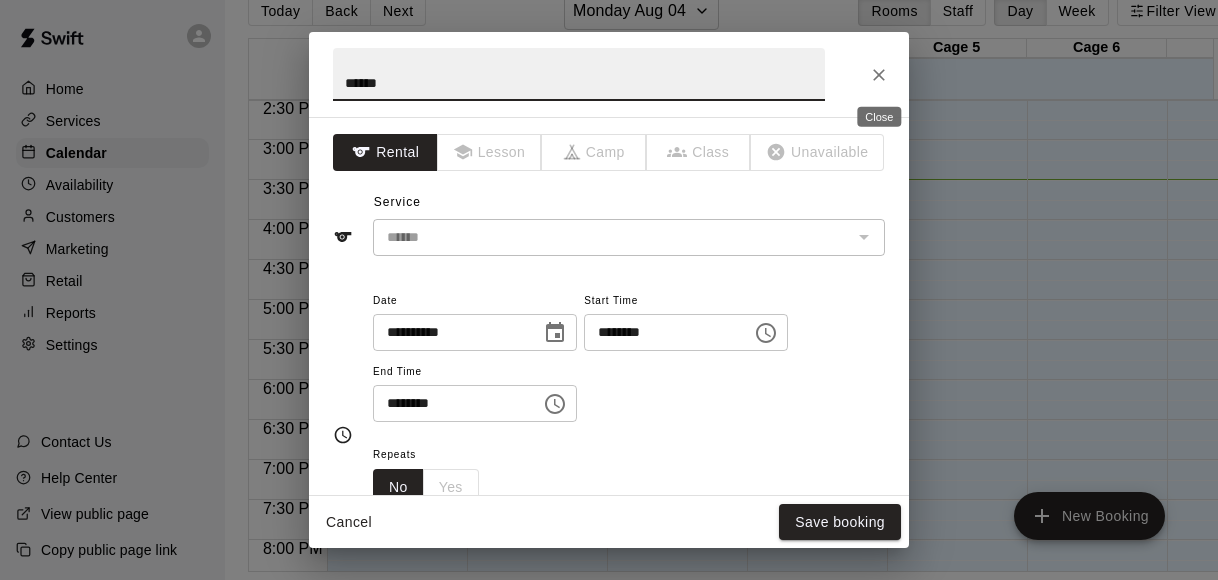 click 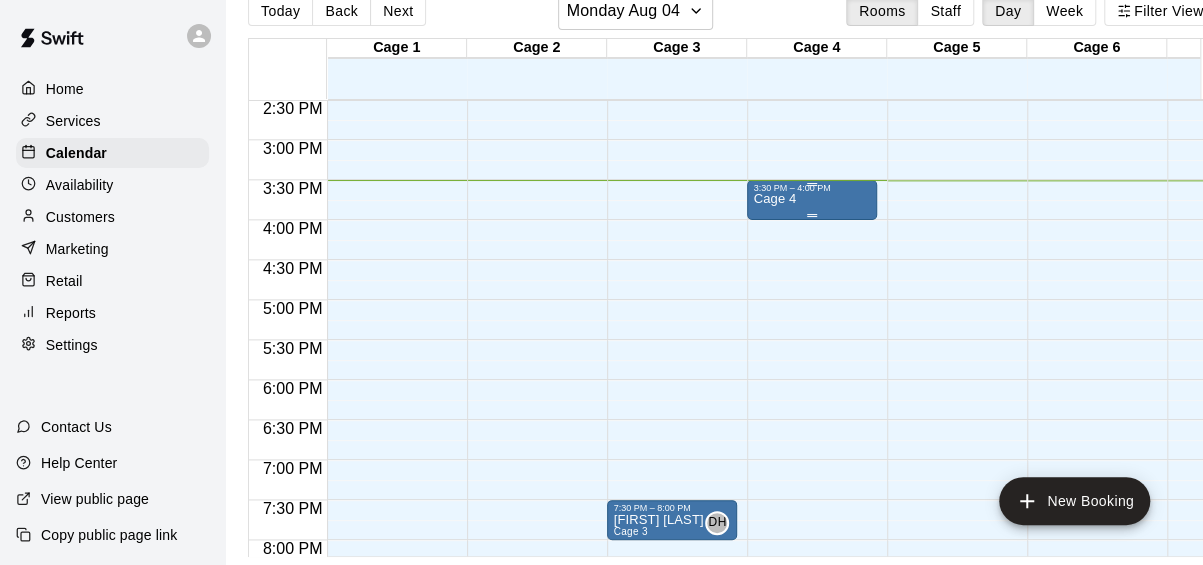 click on "Cage 4" at bounding box center (774, 199) 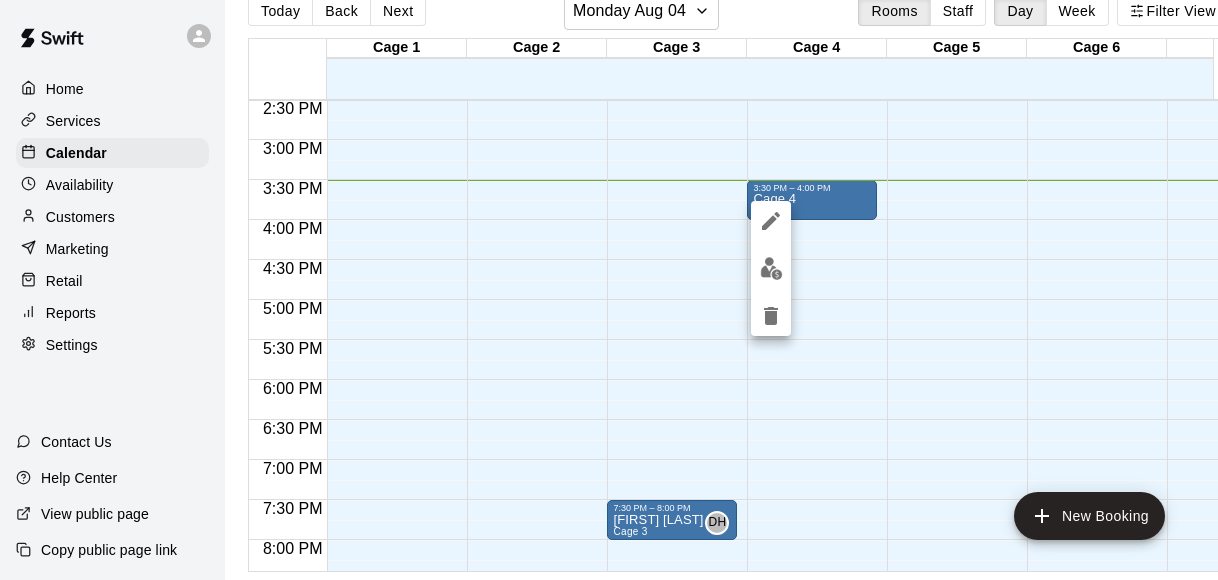 click at bounding box center [609, 290] 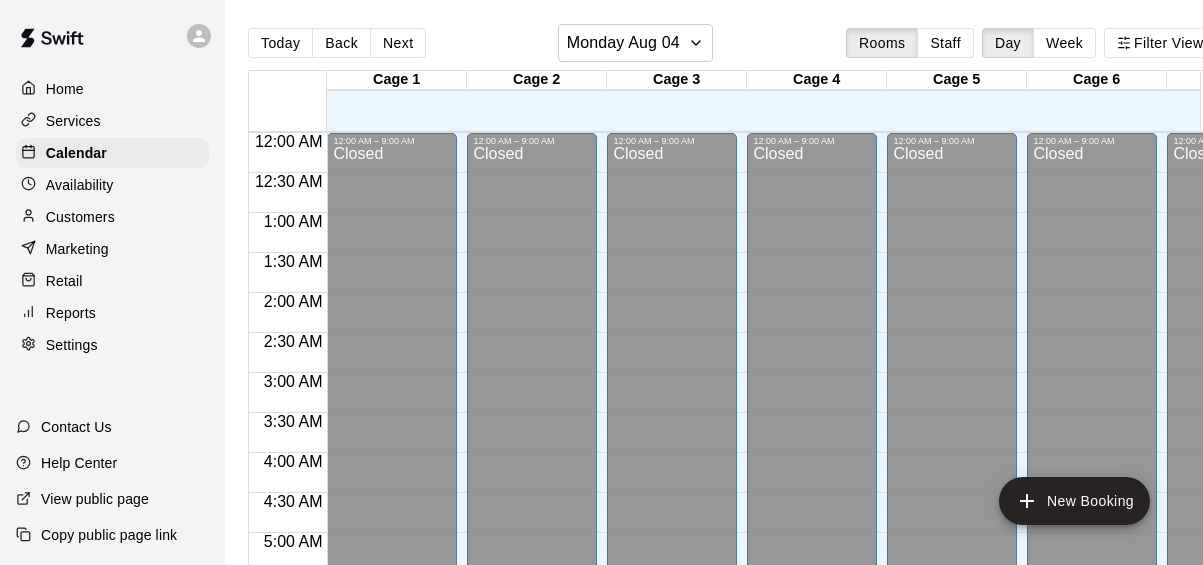 scroll, scrollTop: 0, scrollLeft: 0, axis: both 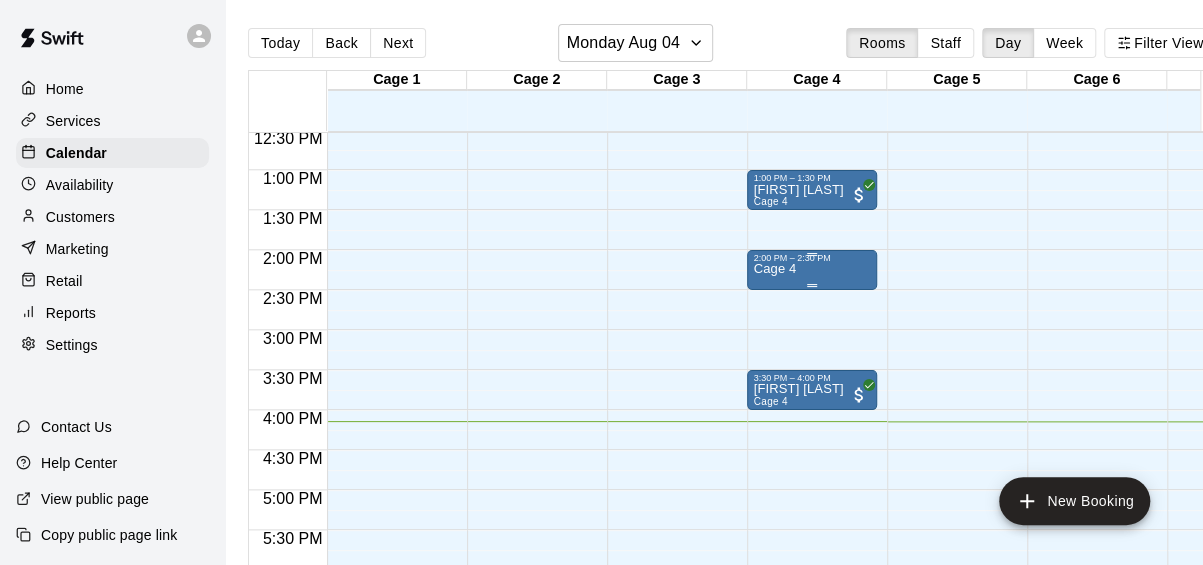 click on "2:00 PM – 2:30 PM" at bounding box center (812, 258) 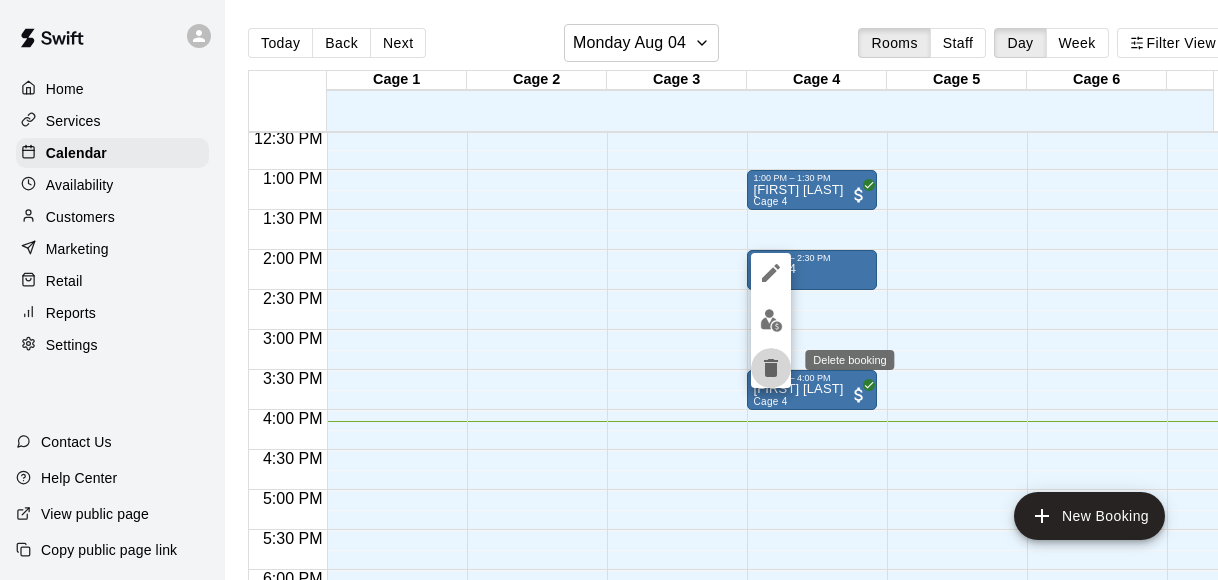 click 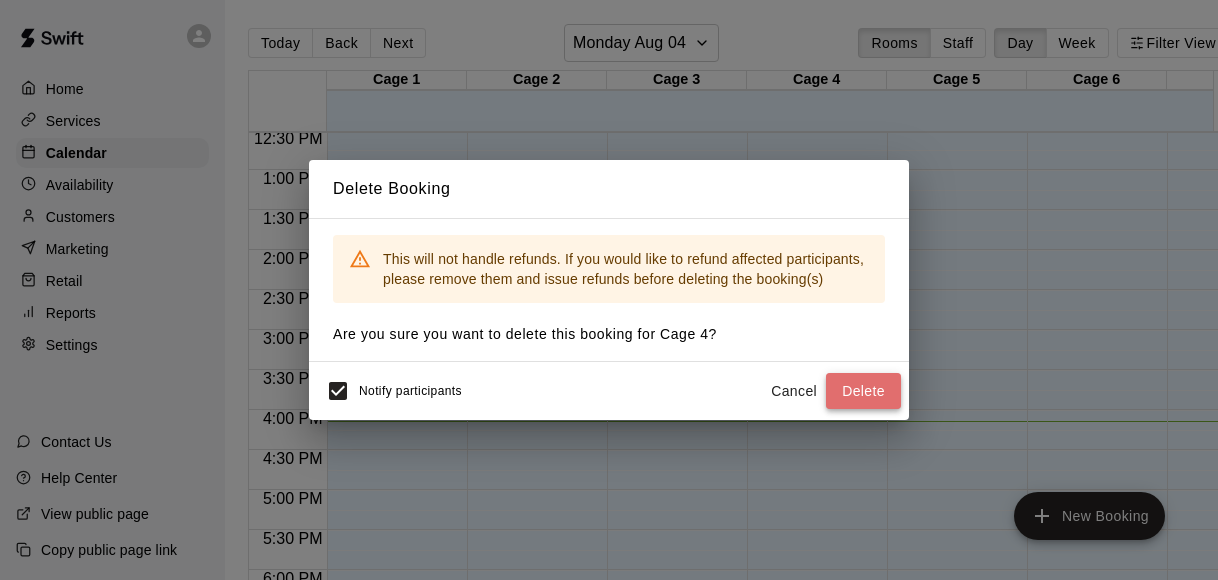 click on "Delete" at bounding box center [863, 391] 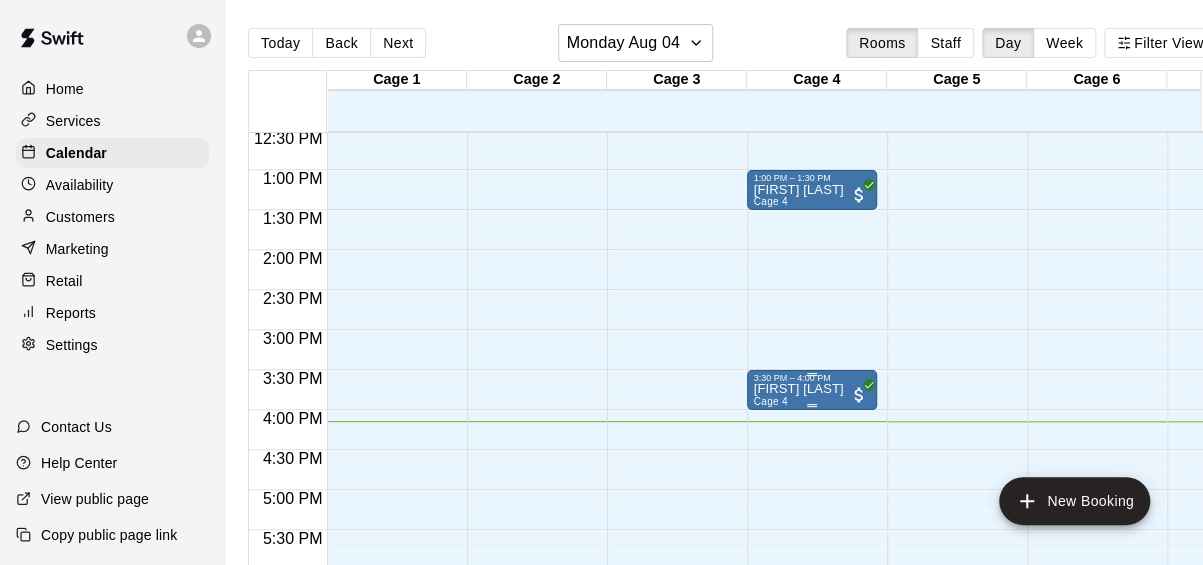 click on "Jenniffer Bautista Cage 4" at bounding box center (798, 665) 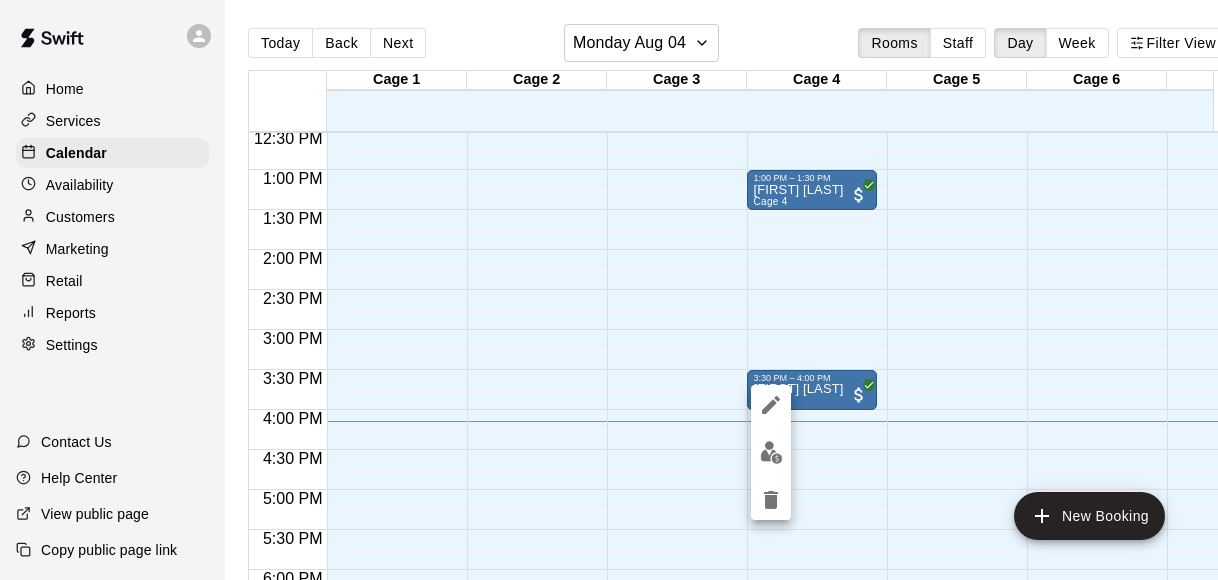 click at bounding box center (609, 290) 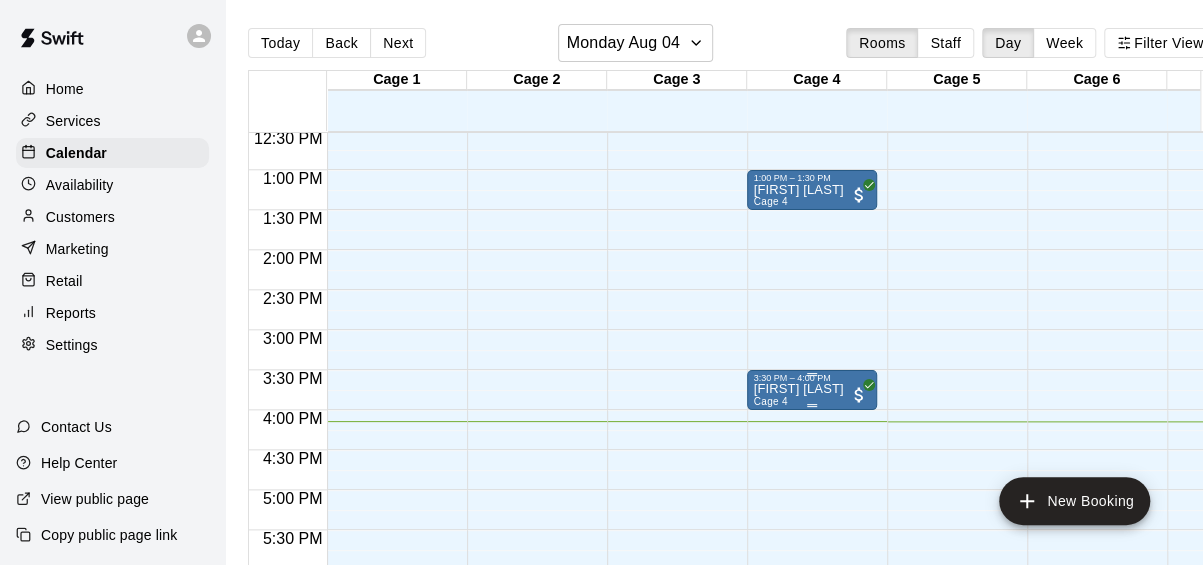 click on "[FIRST] [LAST]" at bounding box center [798, 389] 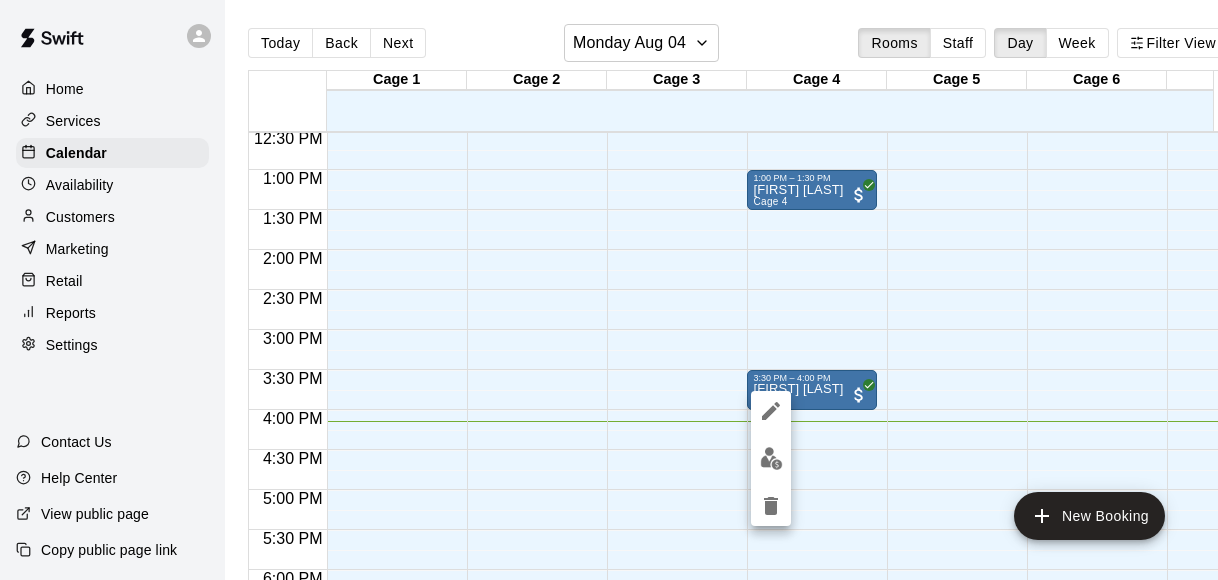 click at bounding box center [609, 290] 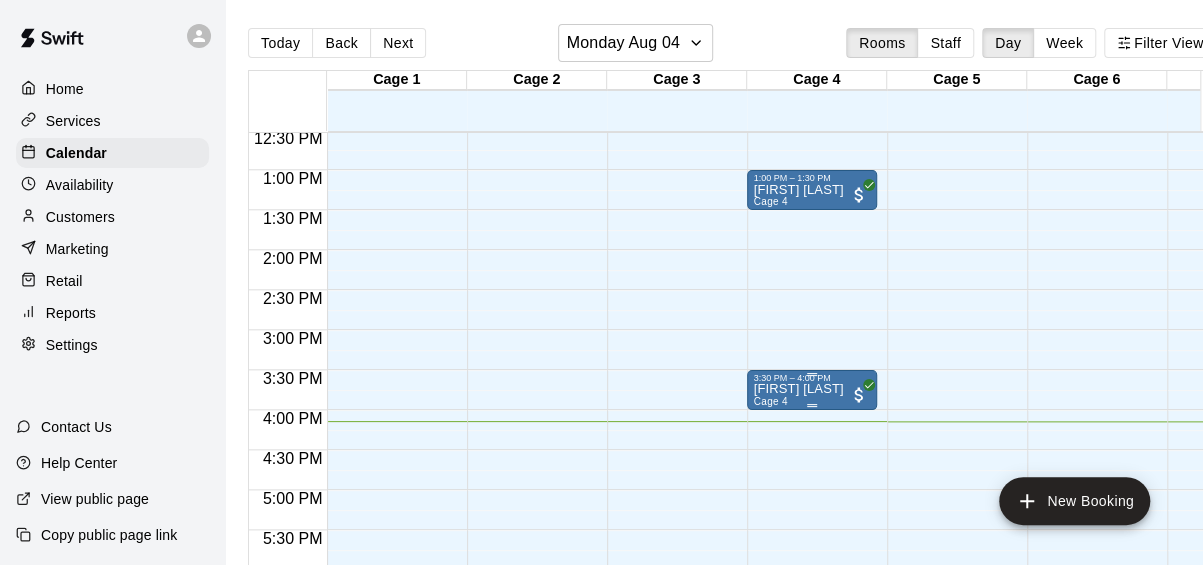 click on "[FIRST] [LAST]" at bounding box center [798, 389] 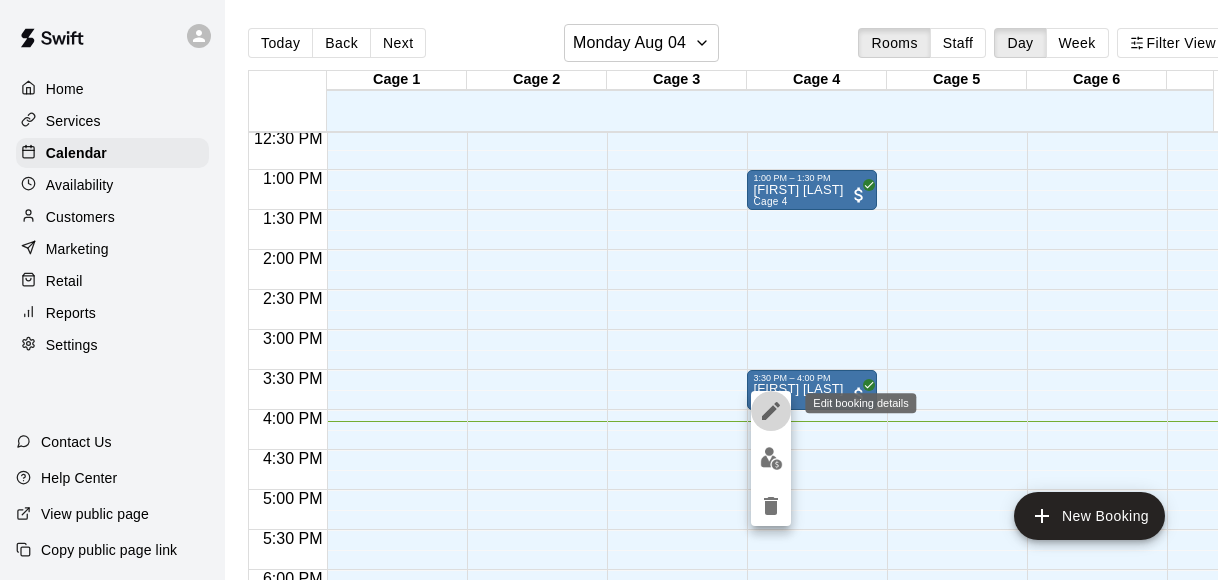 click 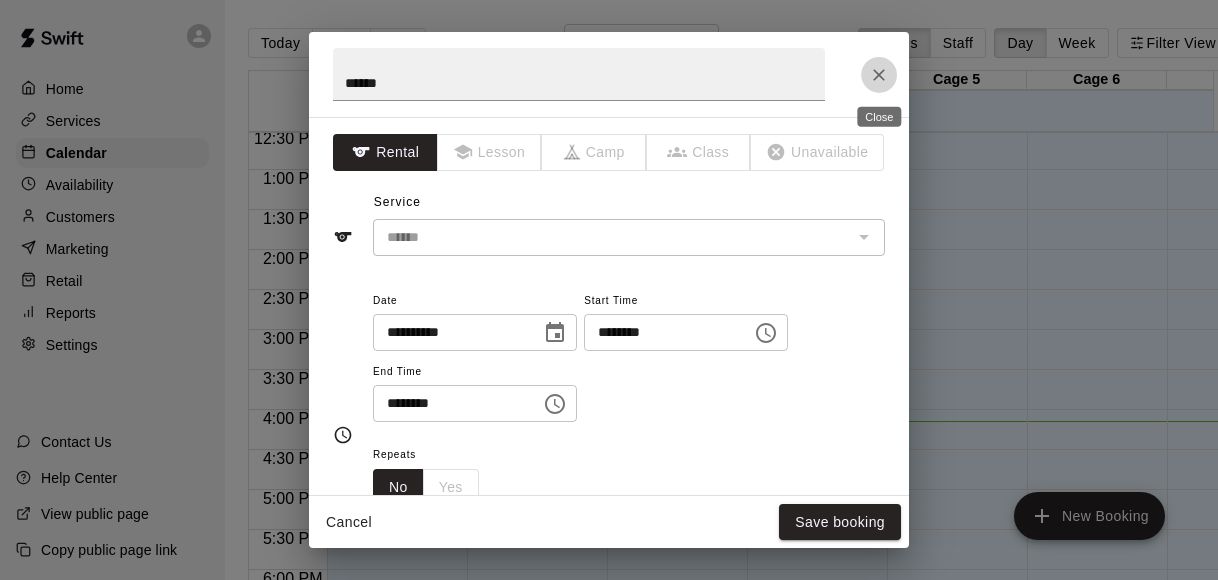 click 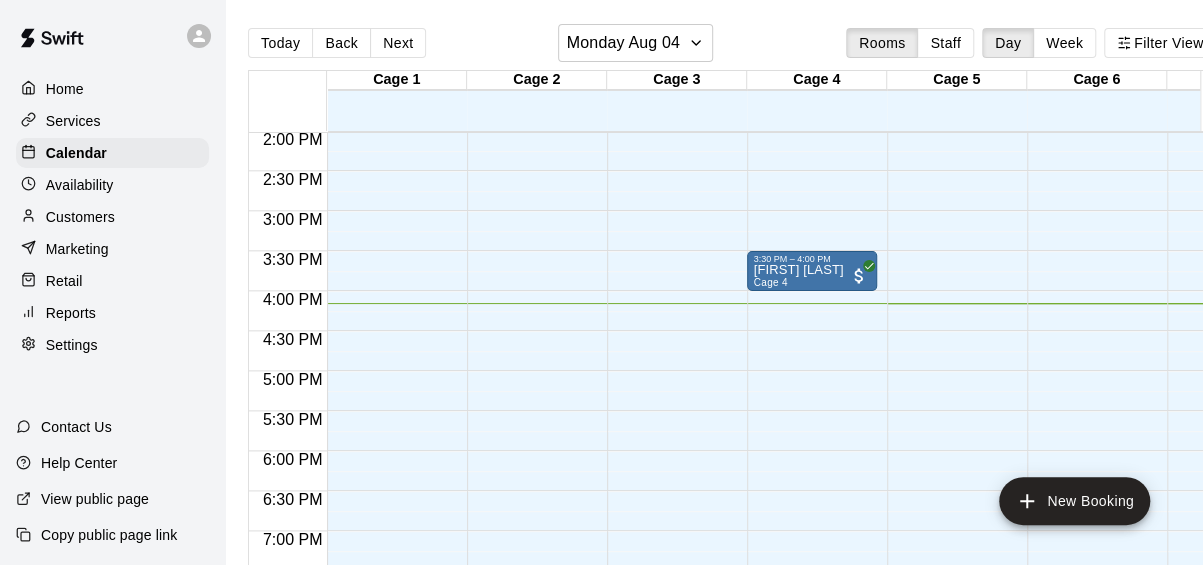 scroll, scrollTop: 1123, scrollLeft: 0, axis: vertical 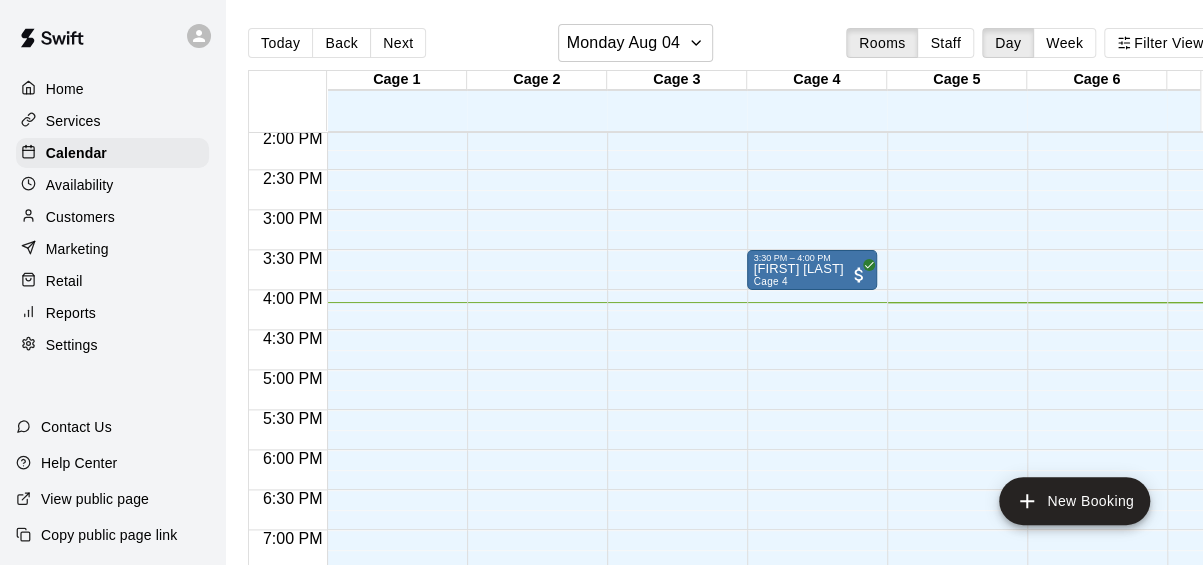 click on "[FIRST] [LAST]" at bounding box center (798, 269) 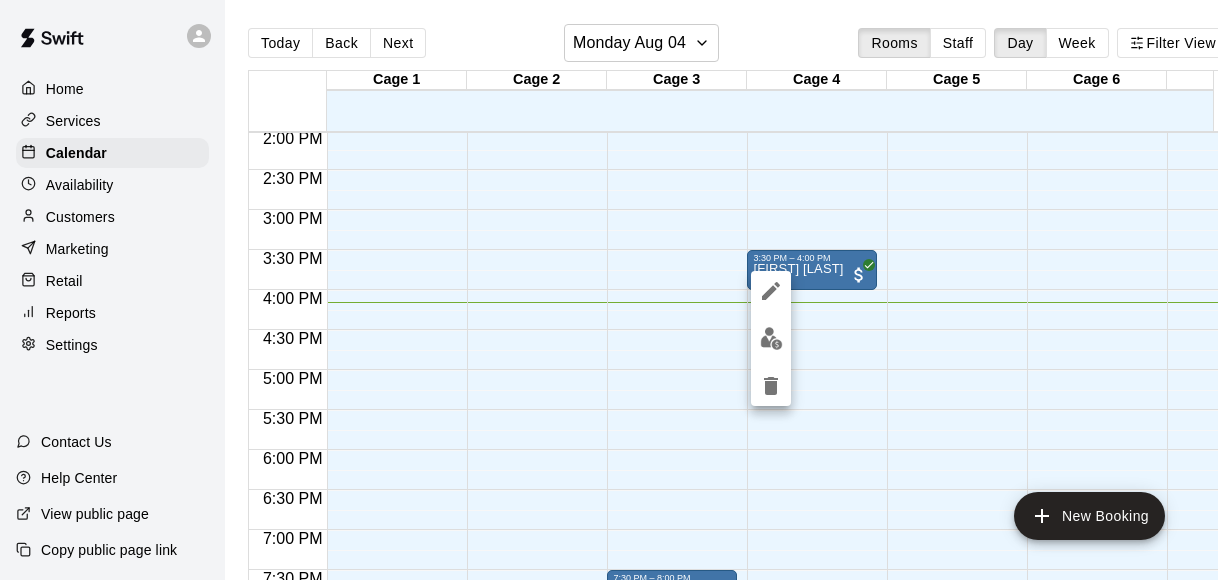 click at bounding box center (609, 290) 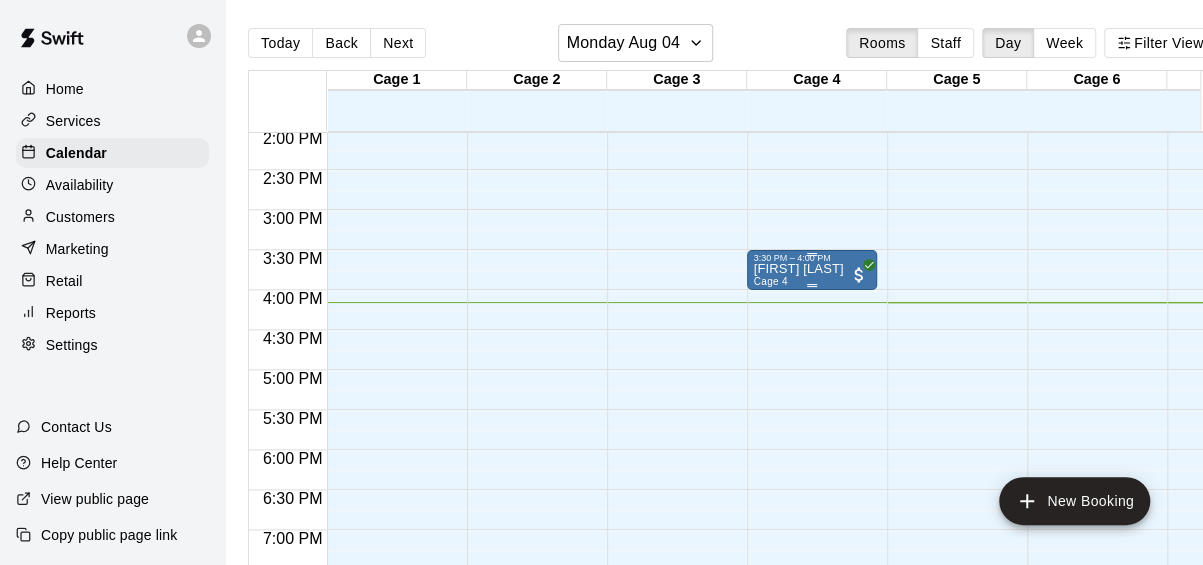 click on "[FIRST] [LAST]" at bounding box center [798, 269] 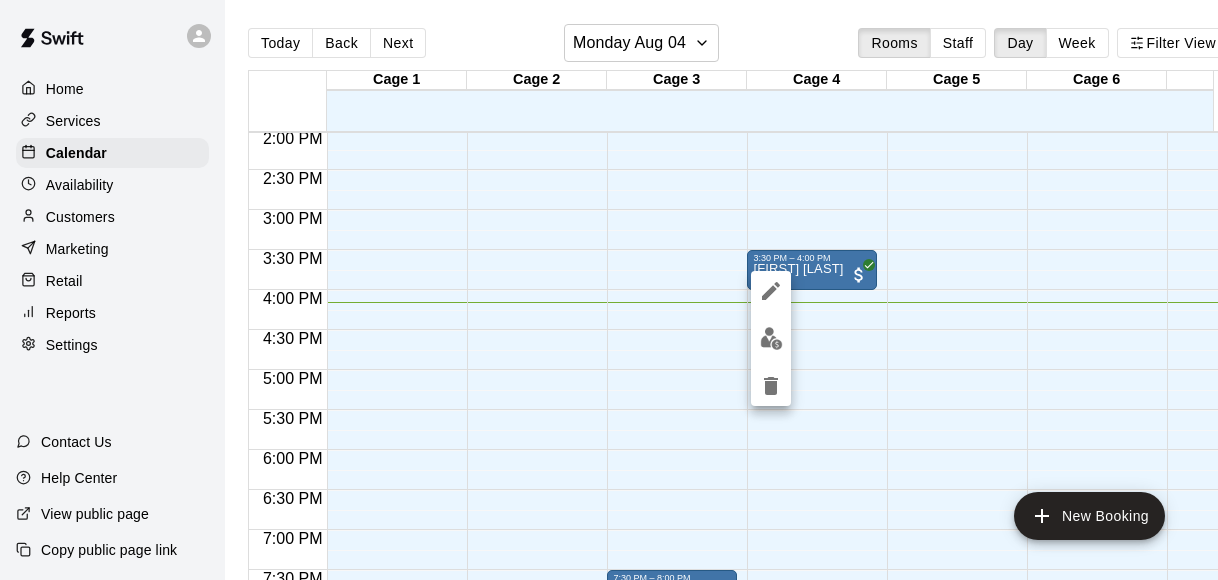 click at bounding box center [609, 290] 